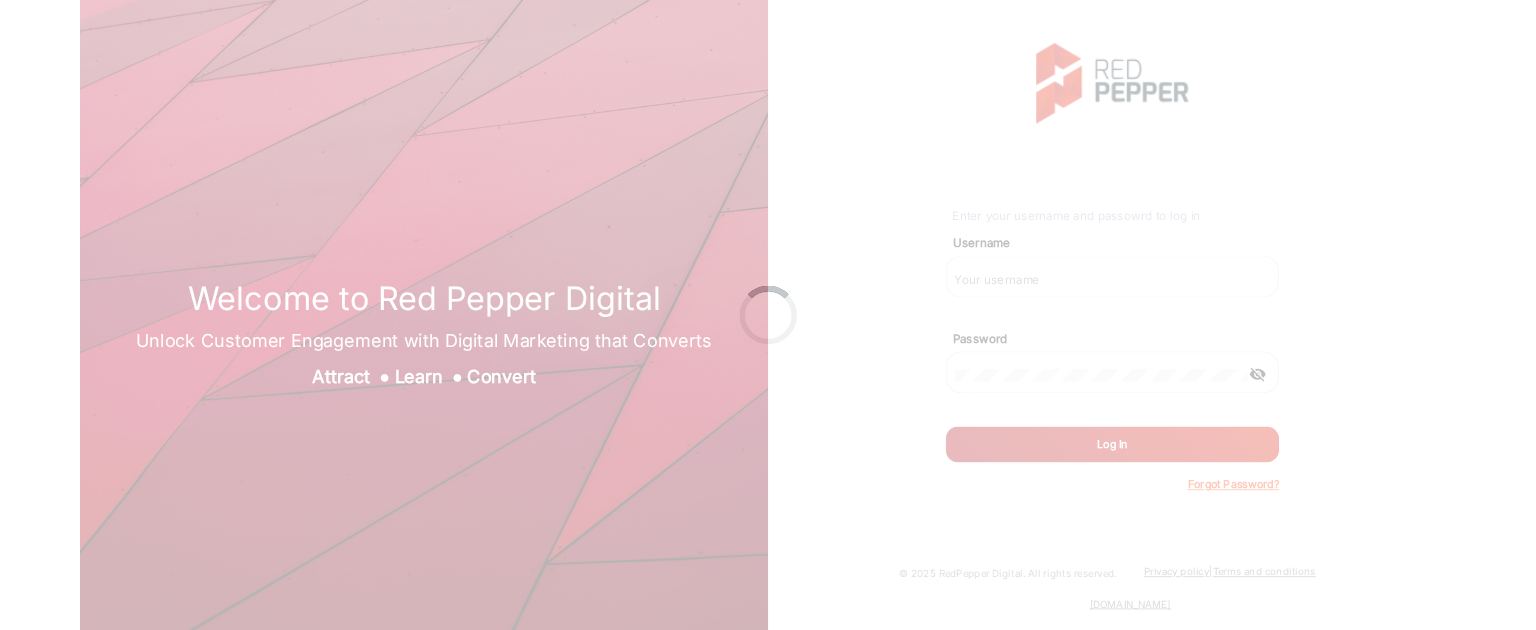scroll, scrollTop: 0, scrollLeft: 0, axis: both 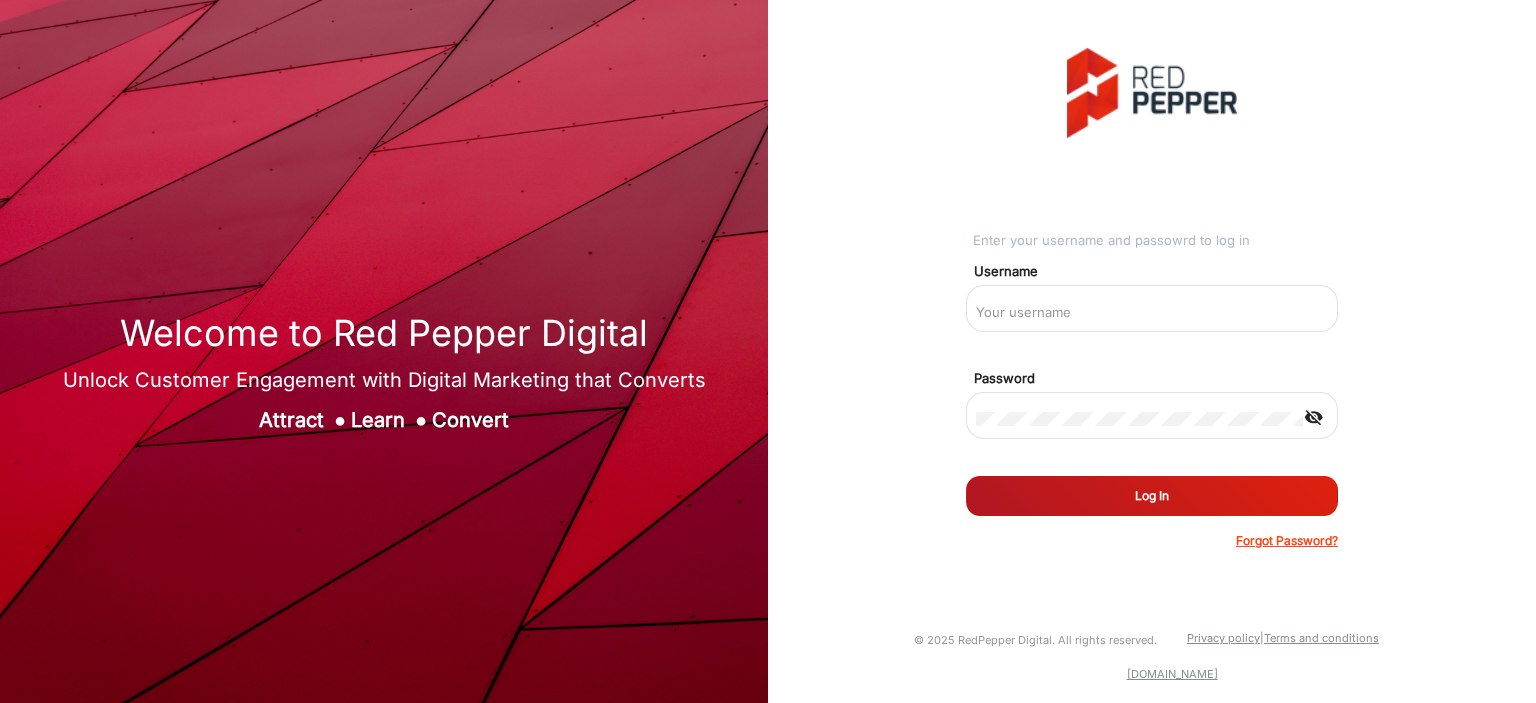 type on "[PERSON_NAME]" 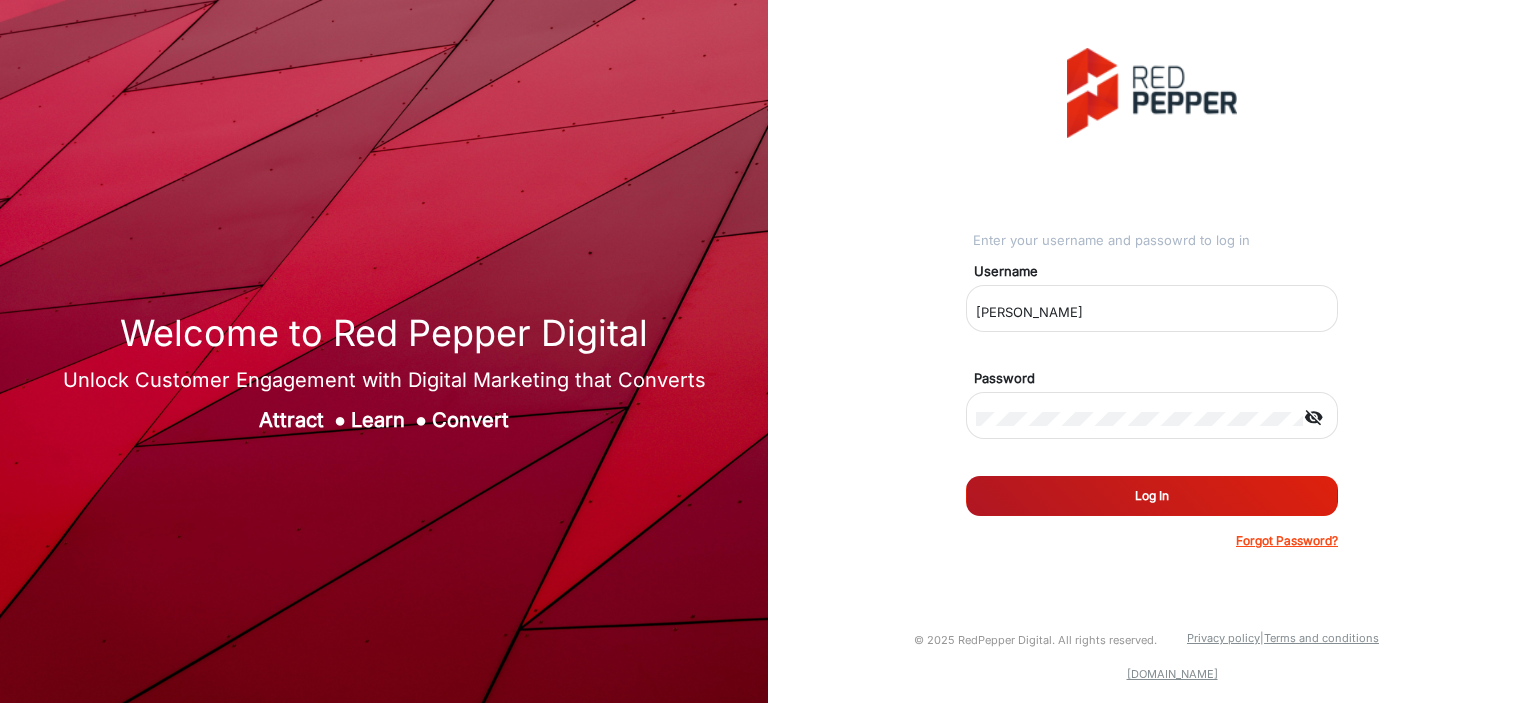 click on "Log In" 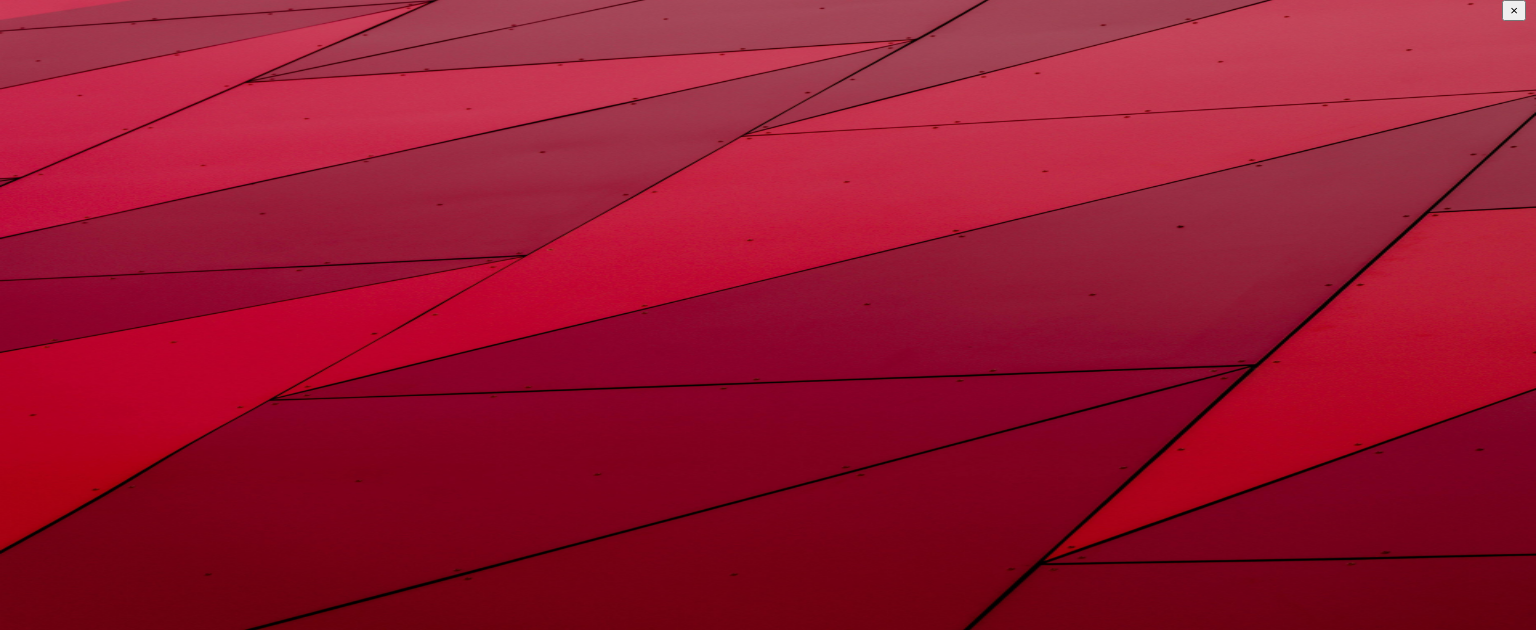 scroll, scrollTop: 0, scrollLeft: 0, axis: both 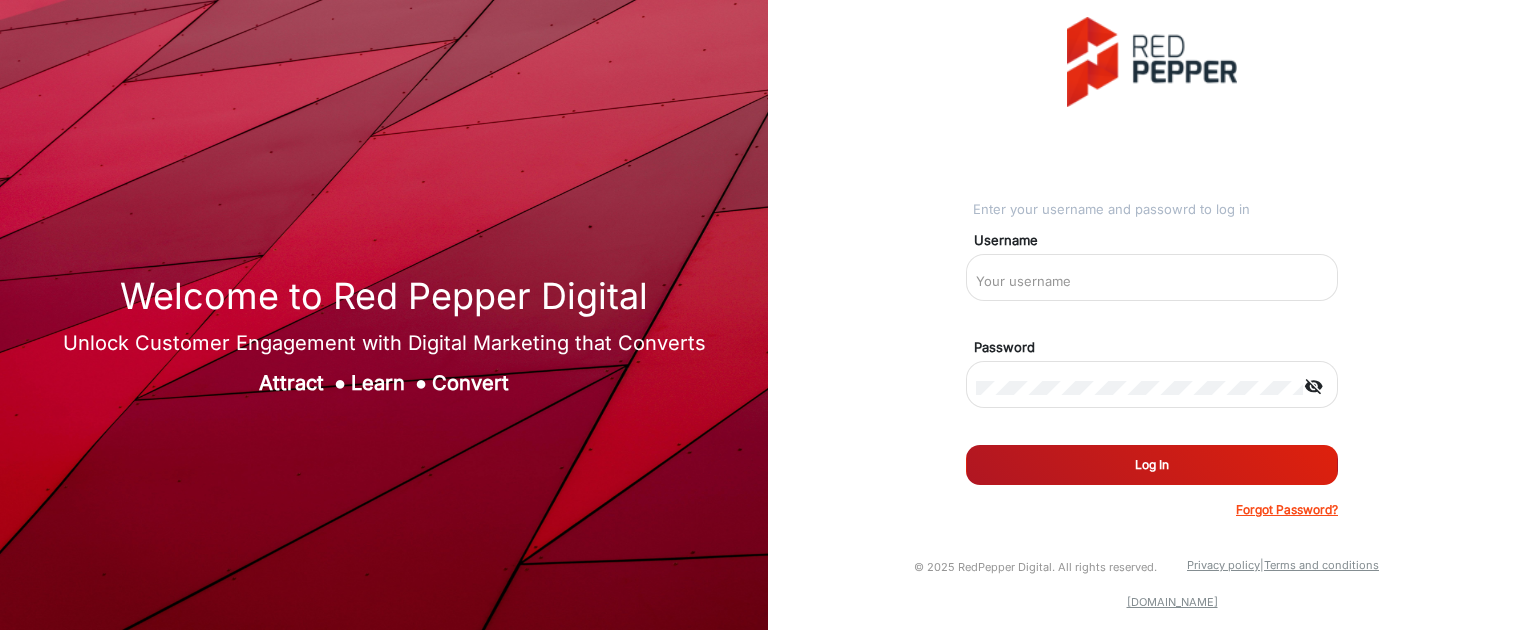 type on "[PERSON_NAME]" 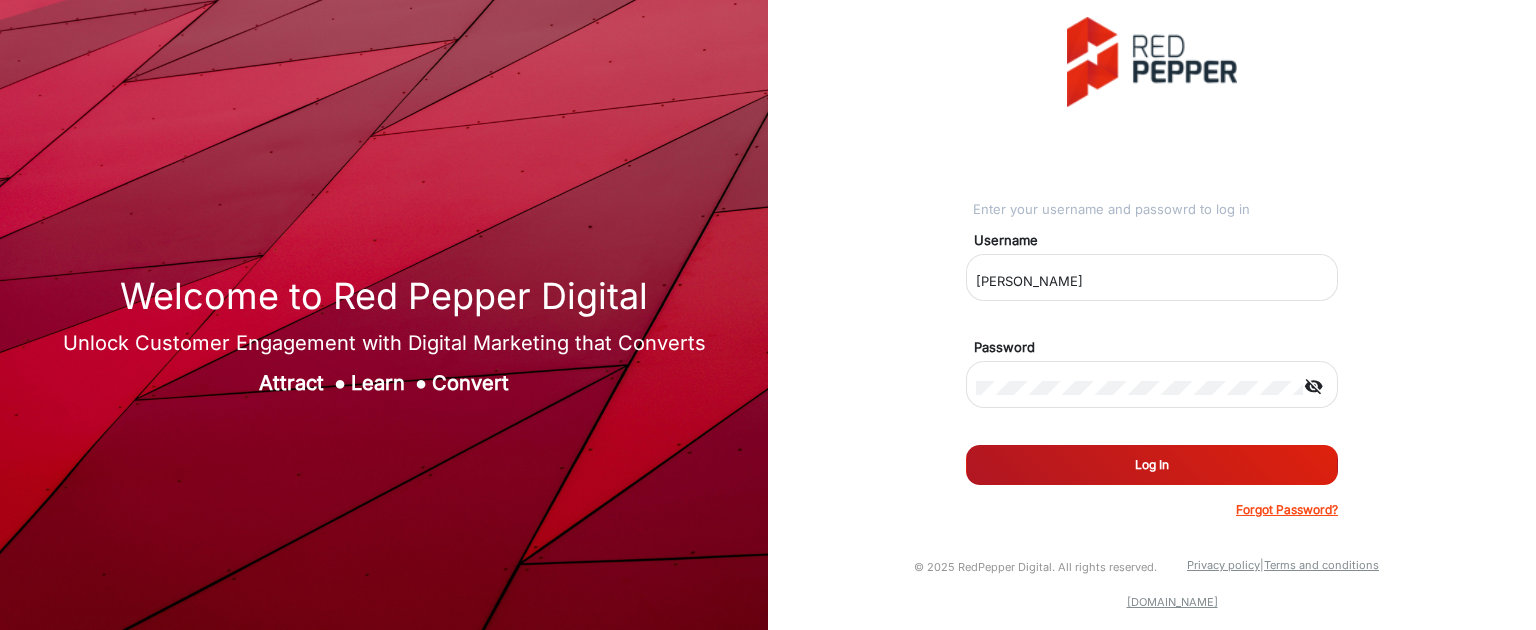 click on "Log In" 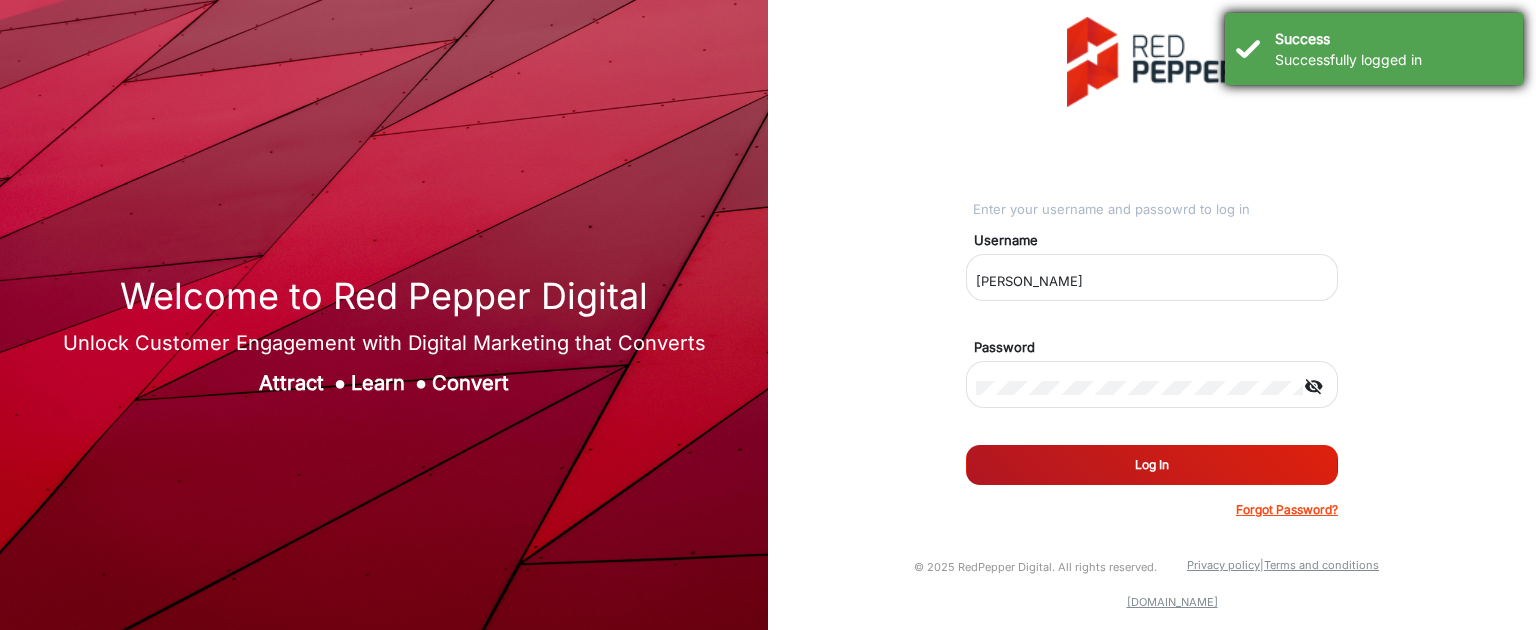 click on "Successfully logged in" at bounding box center [1385, 59] 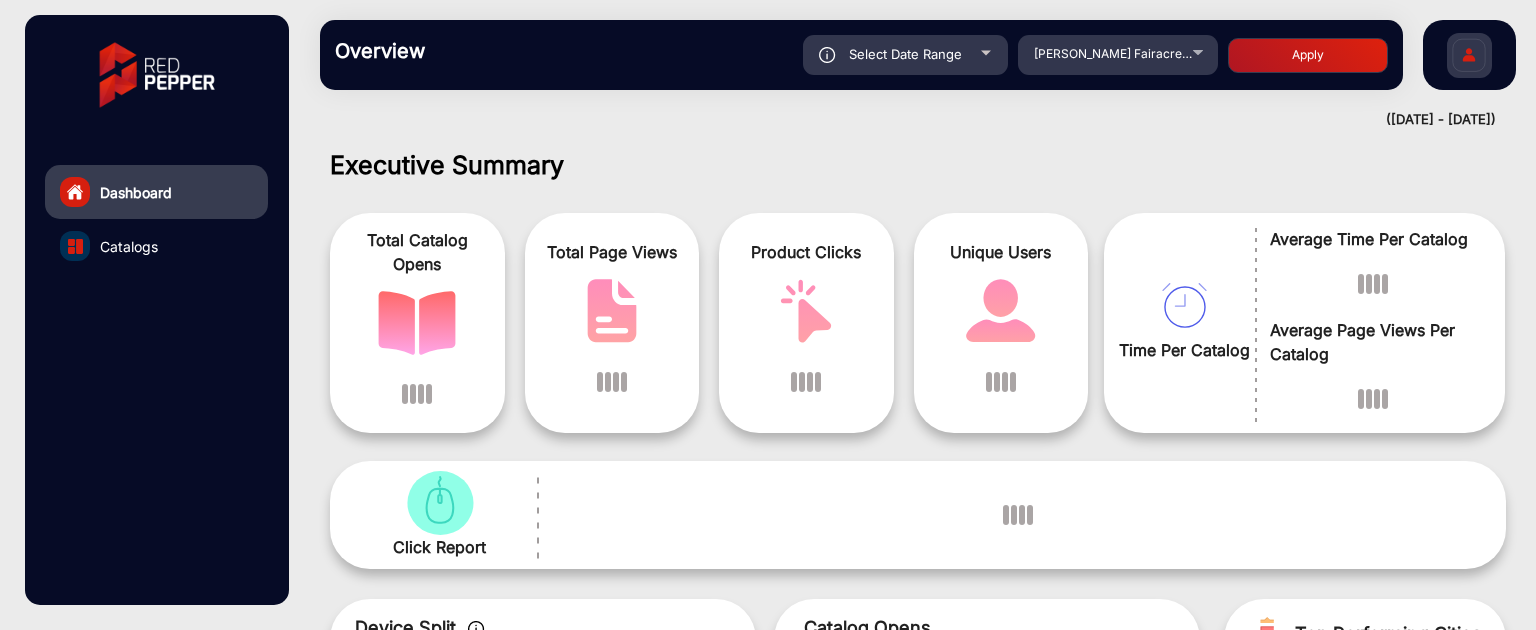 scroll, scrollTop: 15, scrollLeft: 0, axis: vertical 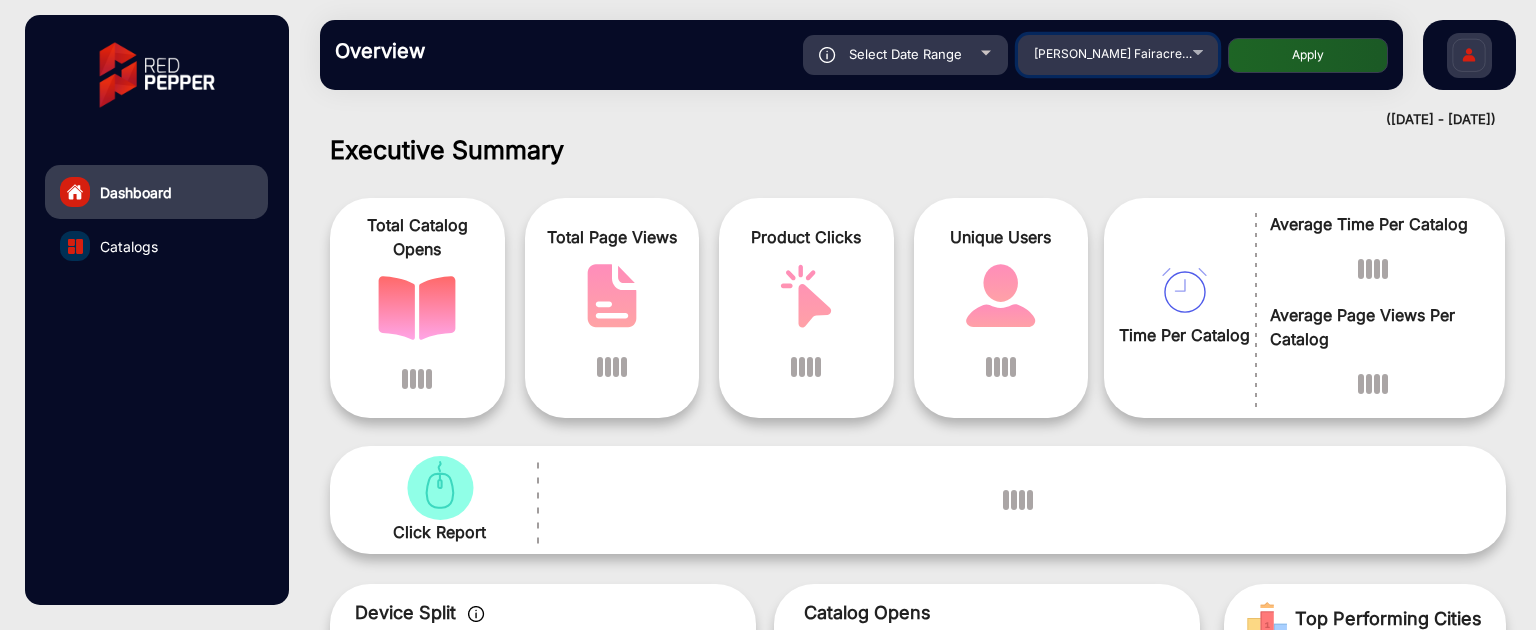 click on "Adams Fairacre Farms" at bounding box center (1114, 54) 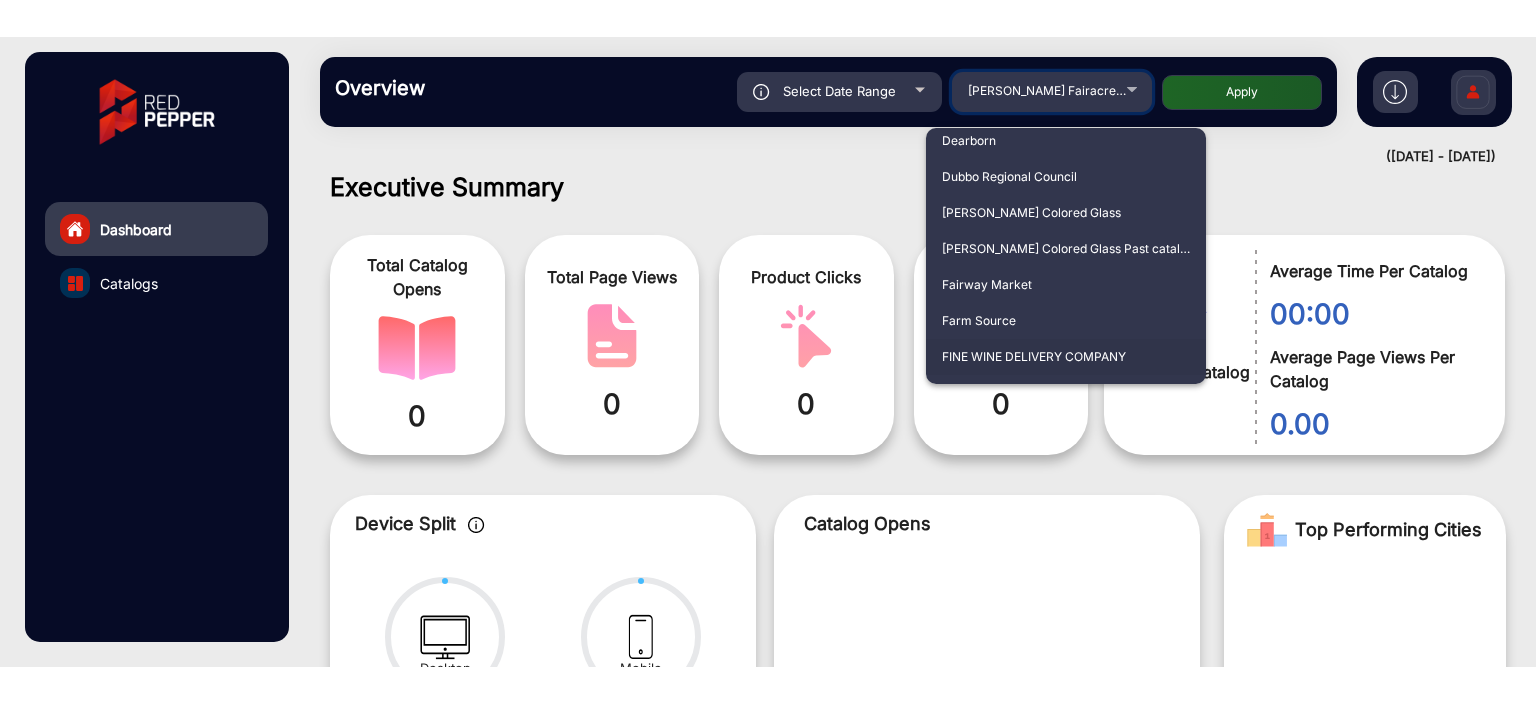 scroll, scrollTop: 1733, scrollLeft: 0, axis: vertical 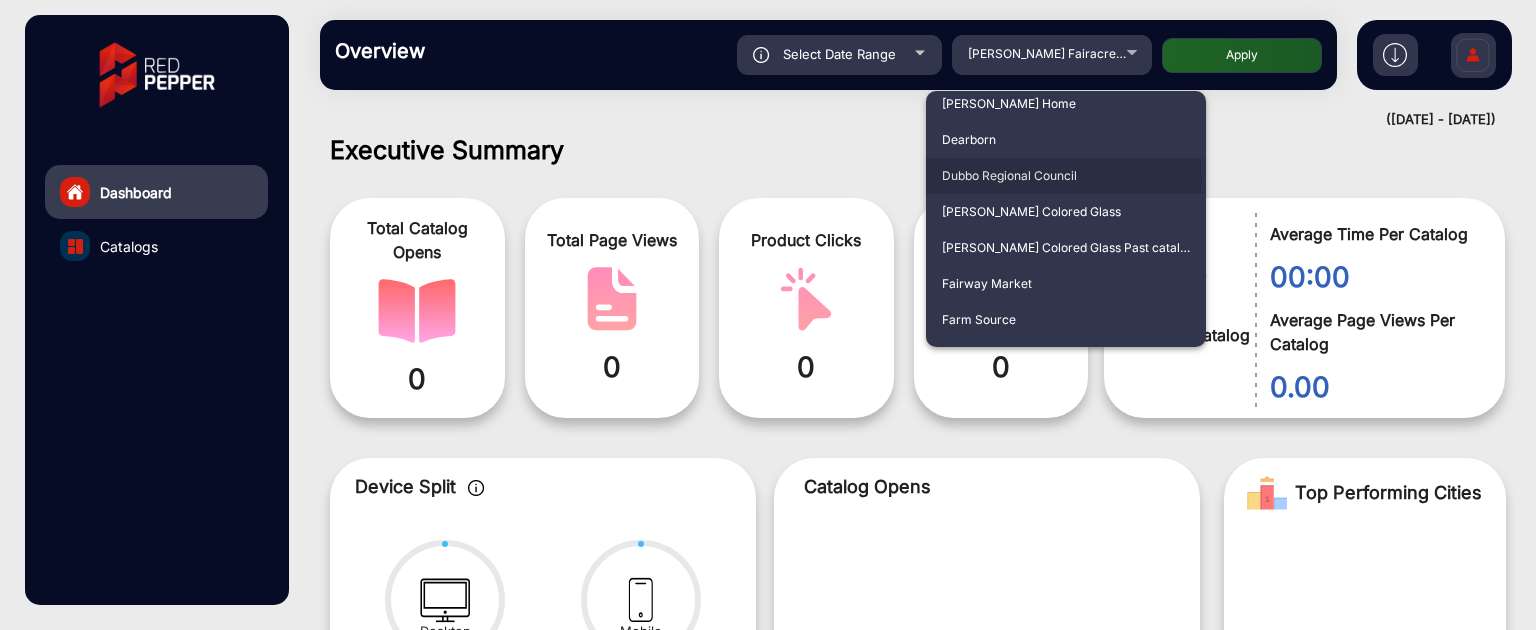 click on "Dubbo Regional Council" at bounding box center [1066, 176] 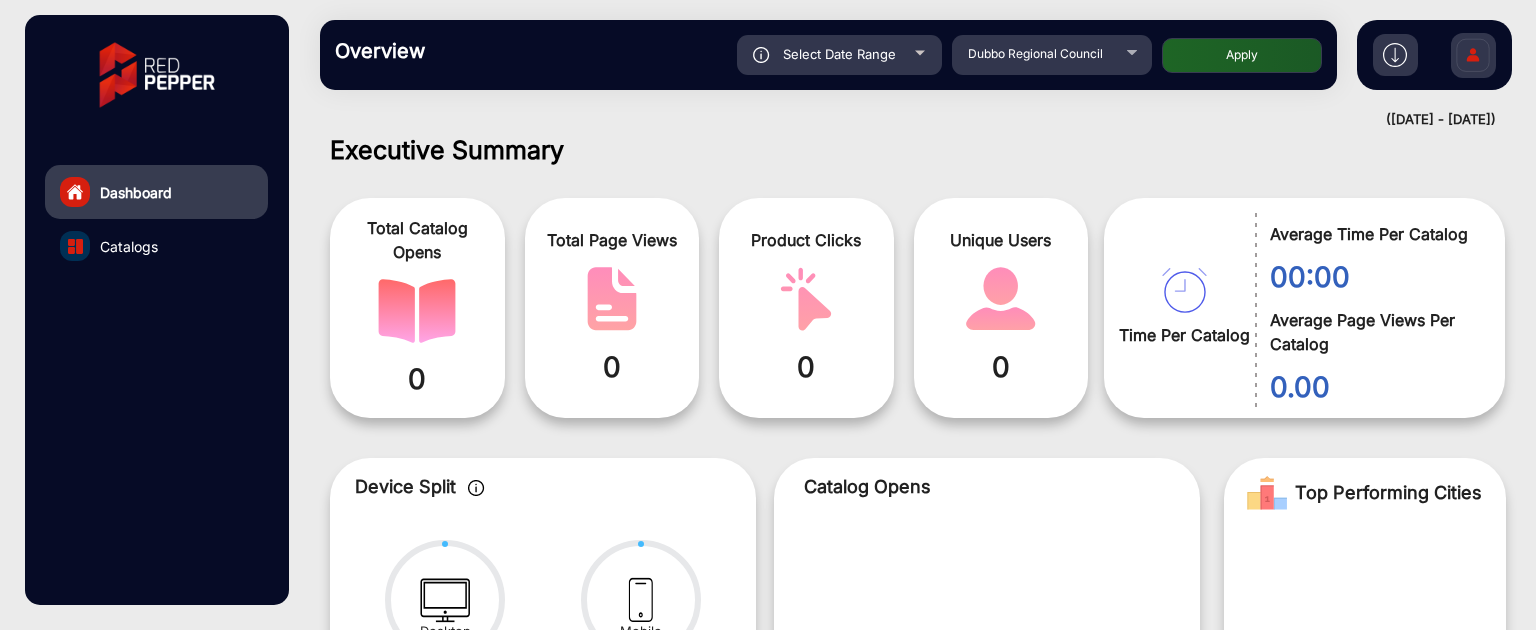 click on "Apply" 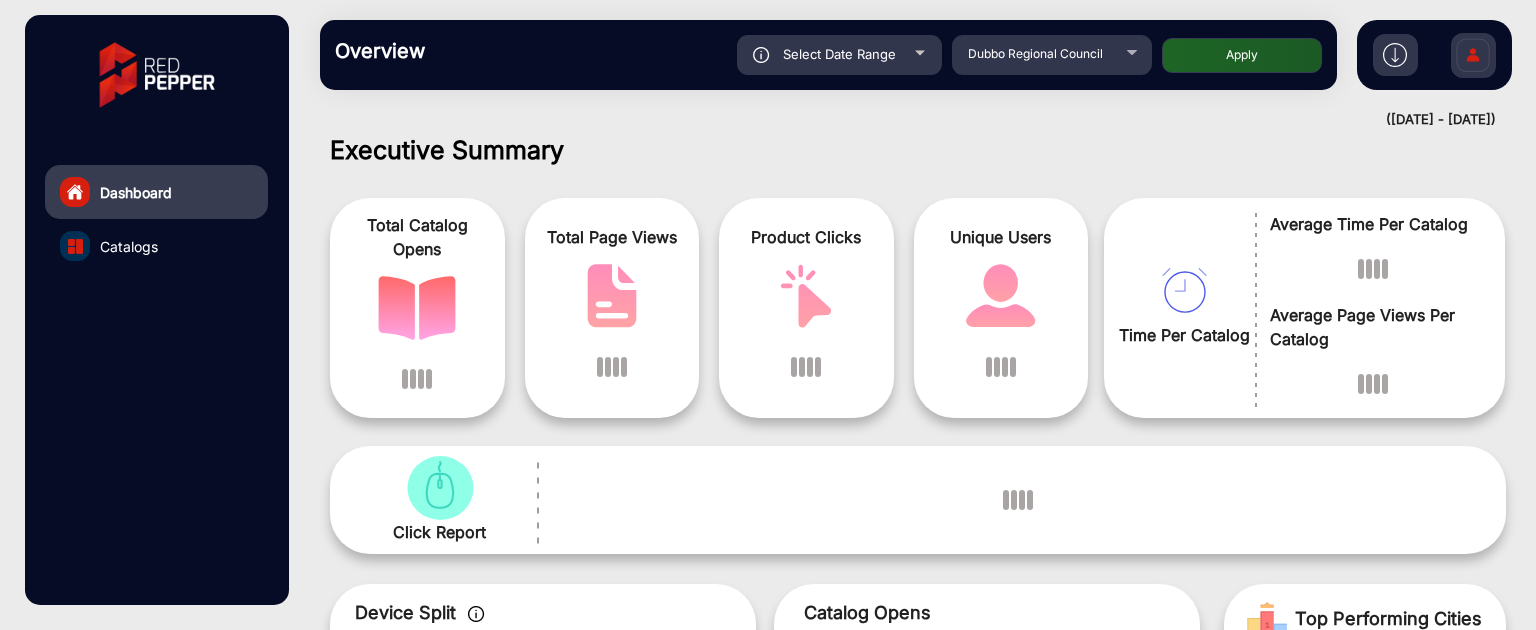click on "Dashboard Catalogs  Overview  Reports Understand what makes your customers tick and learn how they are consuming your content. Select Date Range 7/6/2025 - 7/12/2025 Choose date Dubbo Regional Council Apply falsefalse Hi,  Benjamin  Change Password Log Out  (06-07-2025 - 12-07-2025)  Executive Summary  Total Catalog Opens Total Page Views Product Clicks Unique Users Time Per Catalog Average Time Per Catalog Average Page Views Per Catalog Click Report Device Split Catalog Opens Top Performing Cities © 2025 RedPepper Digital. All rights reserved. Privacy policy  |  Terms and conditions www.redpepperdigital.net  59:59
The numbers displayed represent the total session counts for each device. Note: The Last 3 days are unavailable for selection." at bounding box center (768, 315) 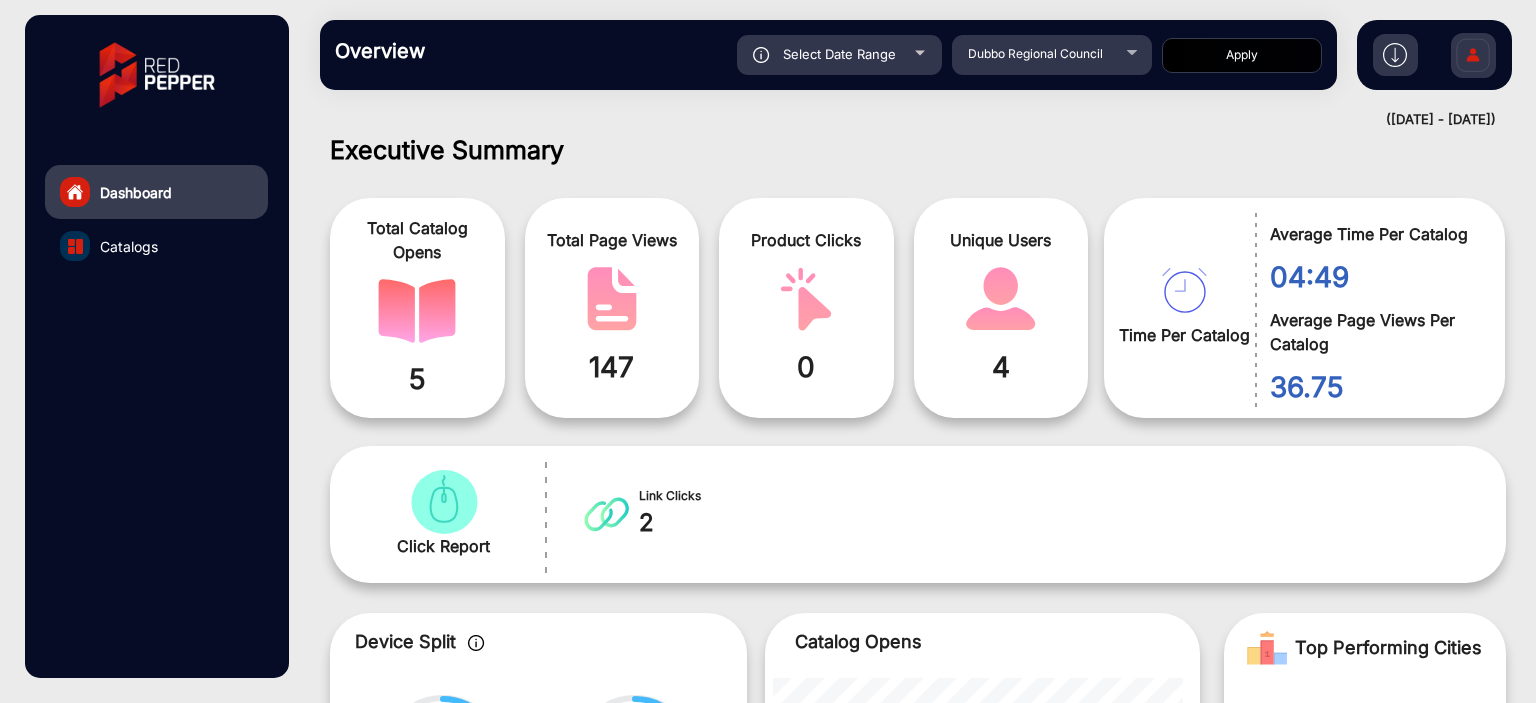 scroll, scrollTop: 999536, scrollLeft: 998828, axis: both 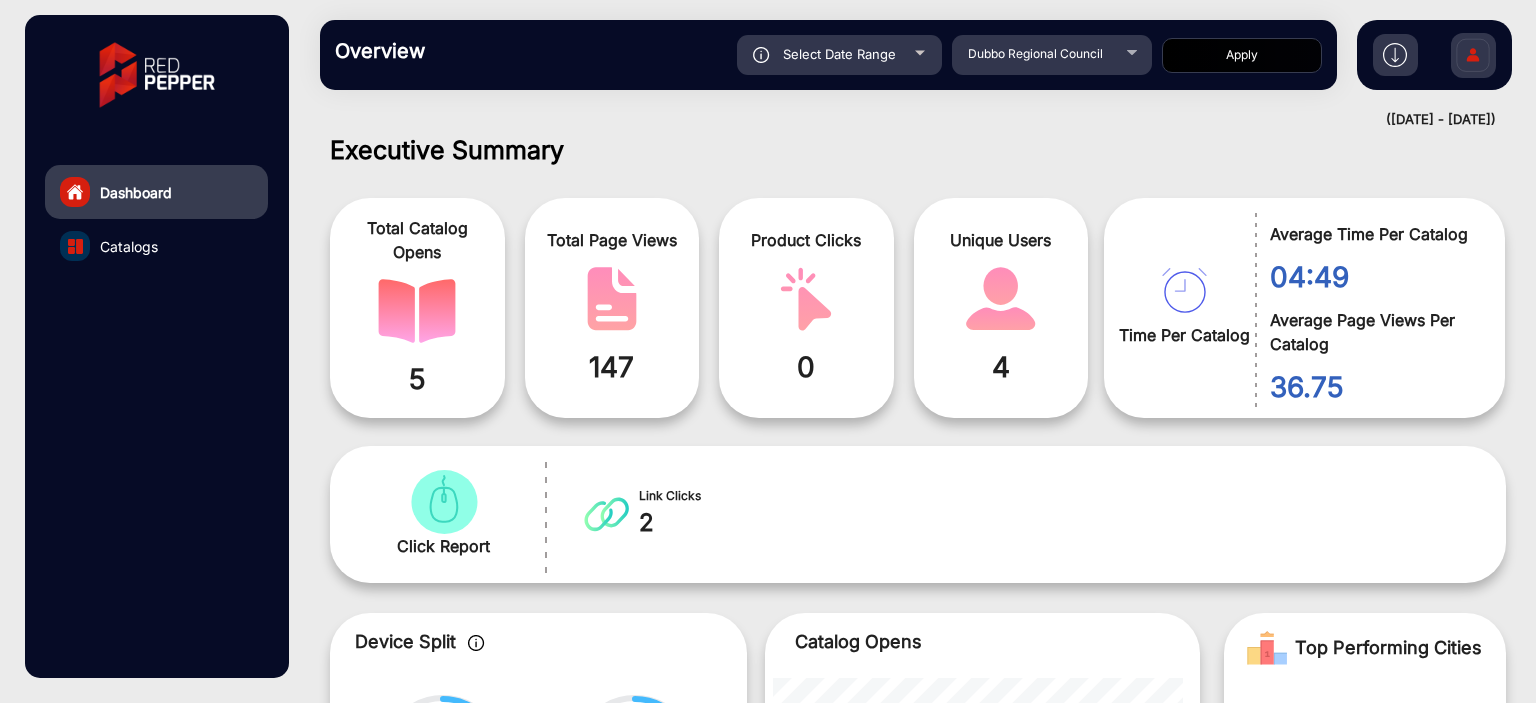 click on "Dashboard" 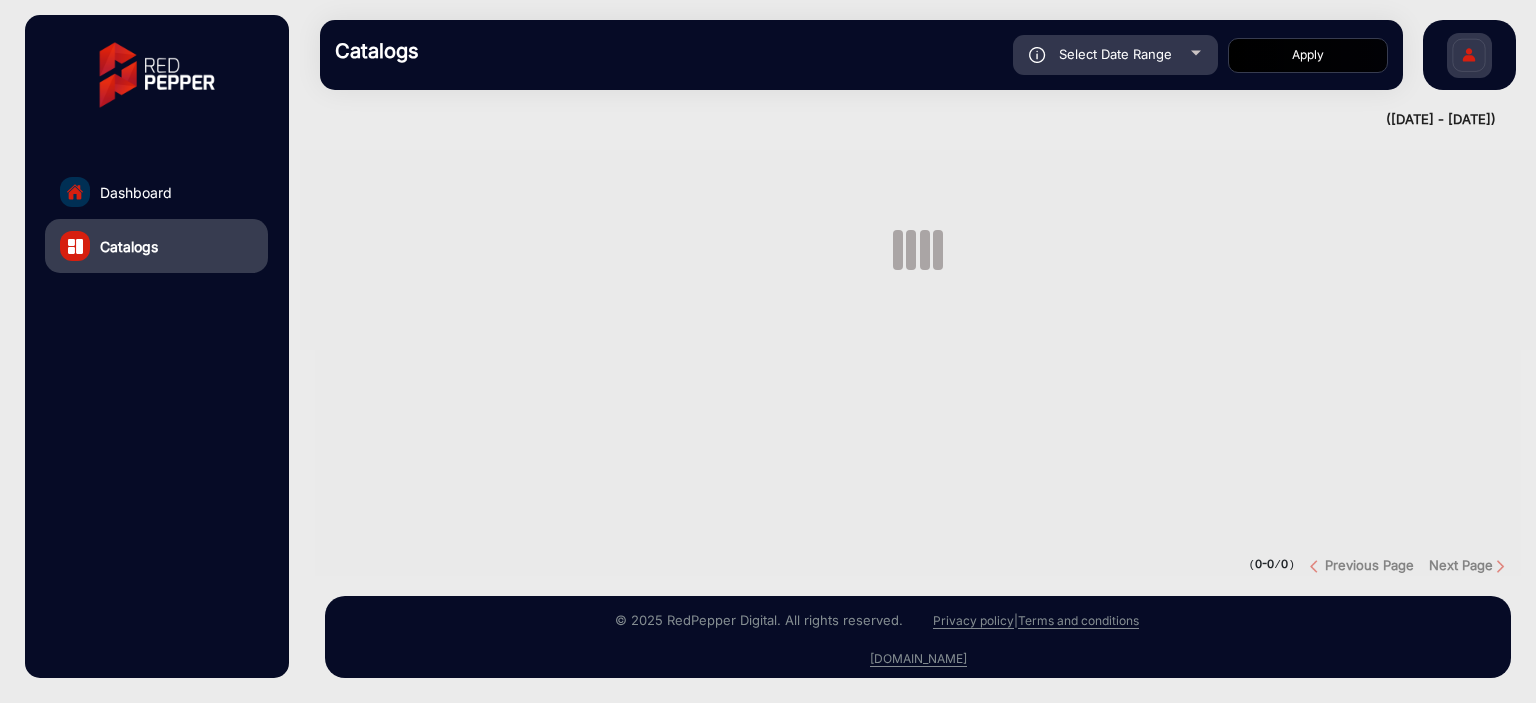scroll, scrollTop: 0, scrollLeft: 0, axis: both 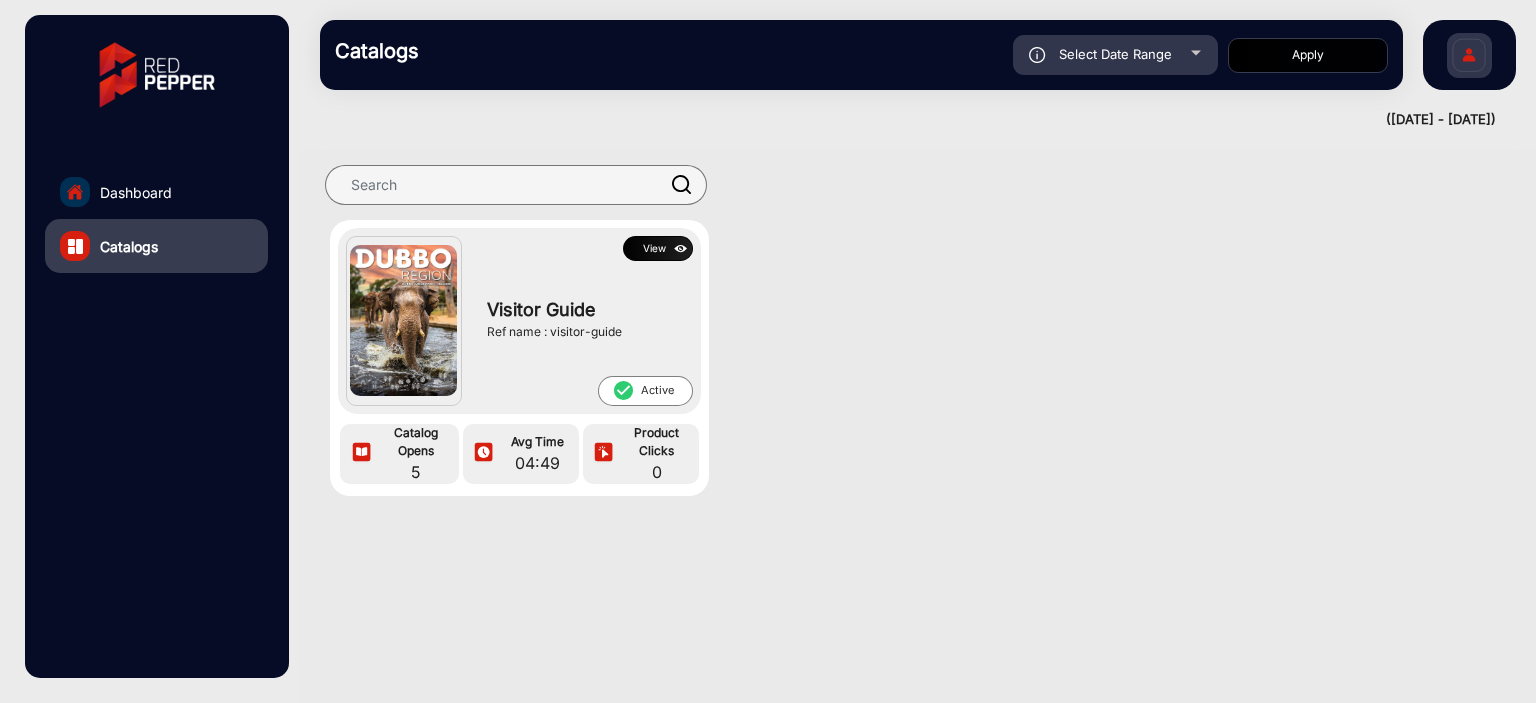 click on "View" 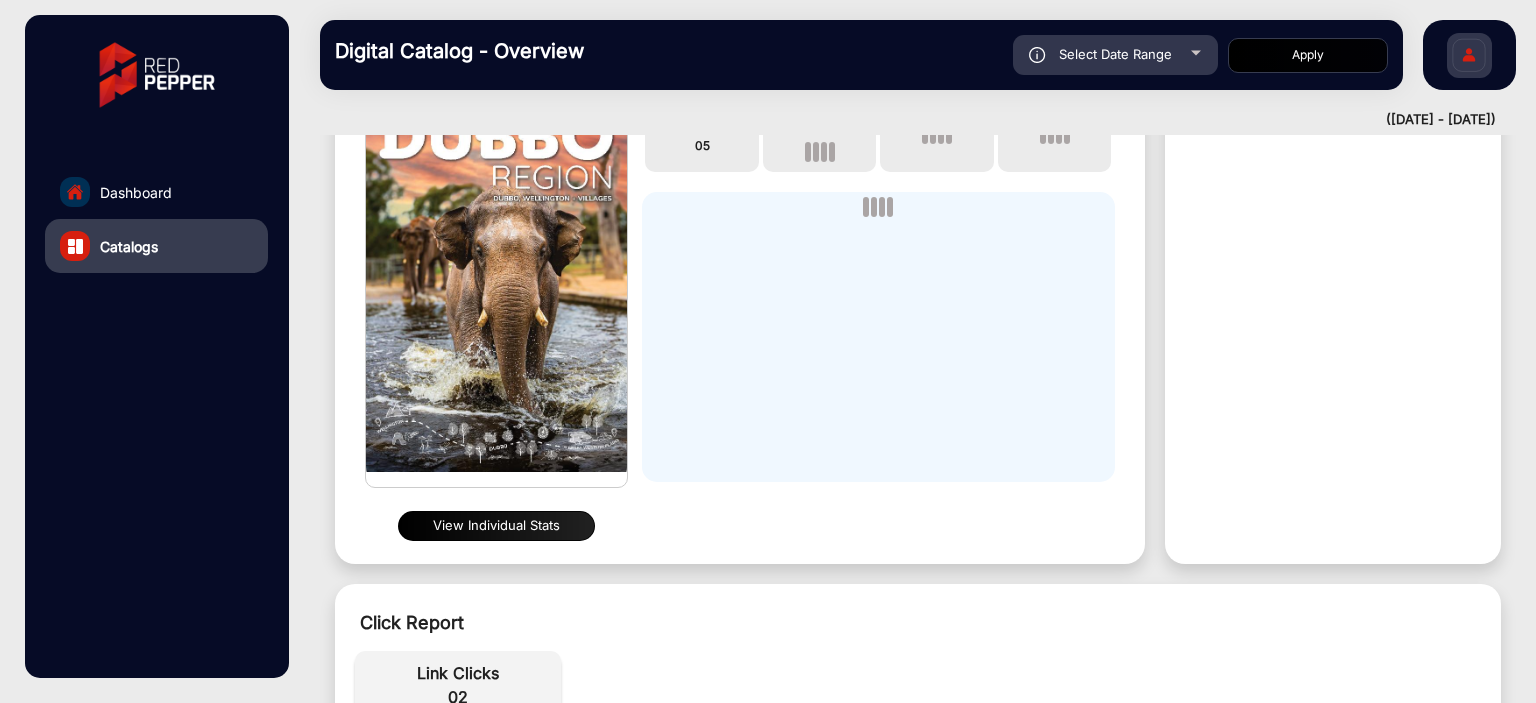 scroll, scrollTop: 148, scrollLeft: 0, axis: vertical 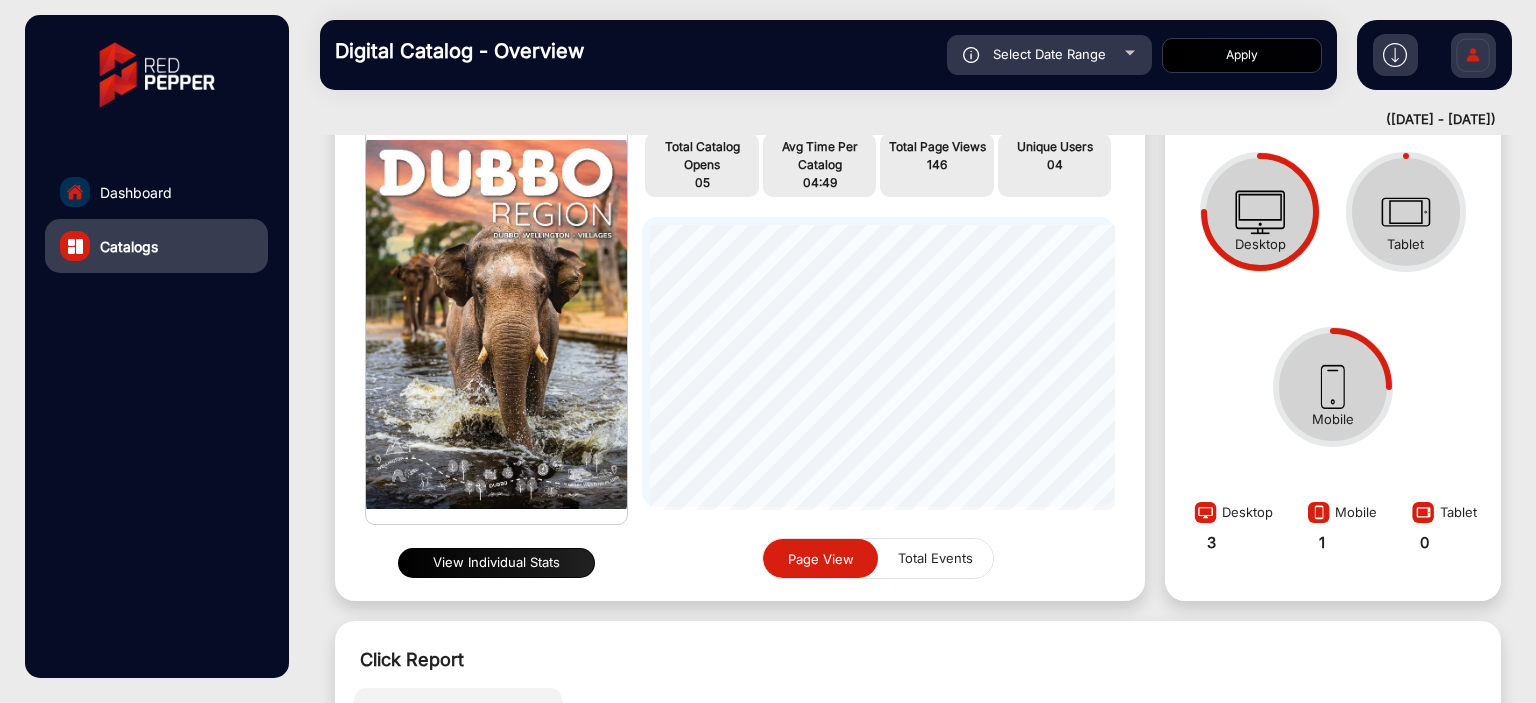 click on "View Individual Stats" 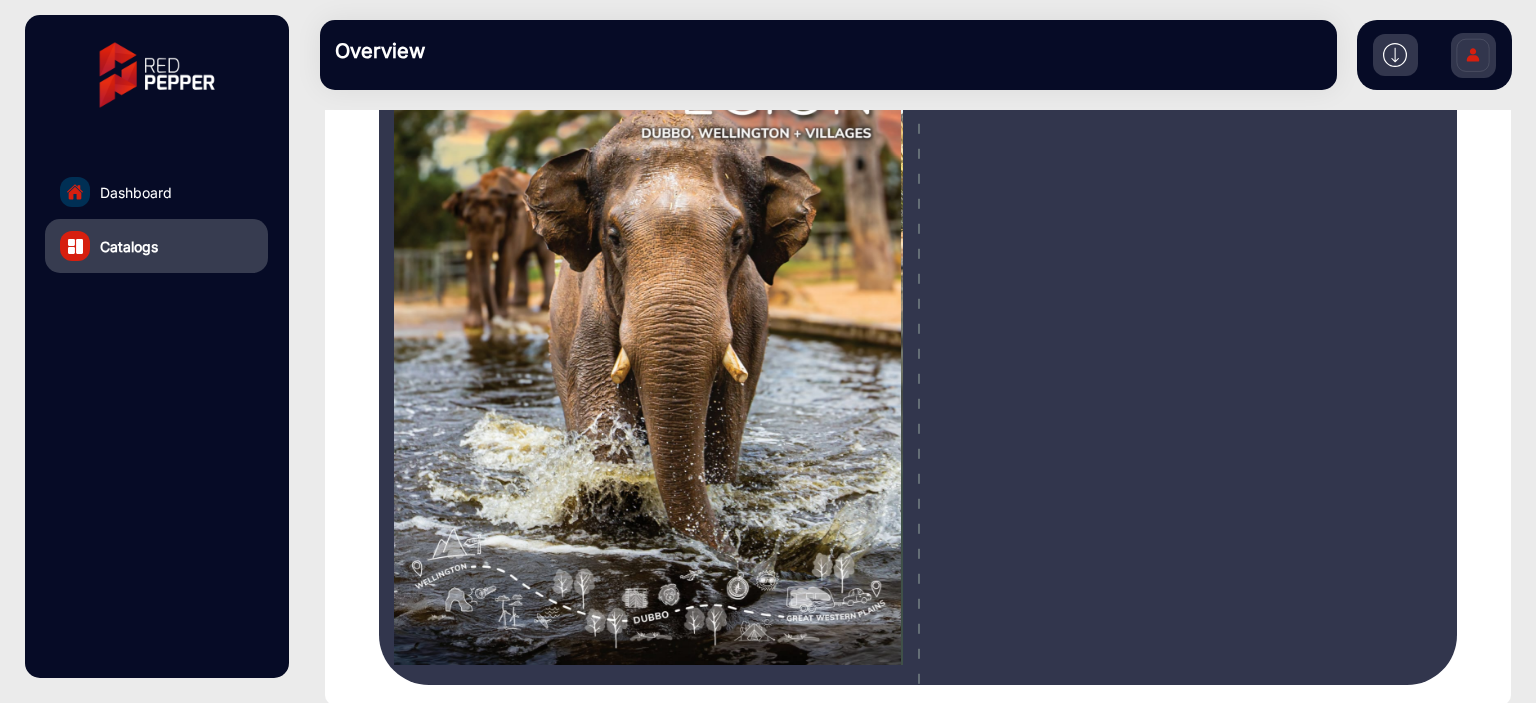 scroll, scrollTop: 63, scrollLeft: 0, axis: vertical 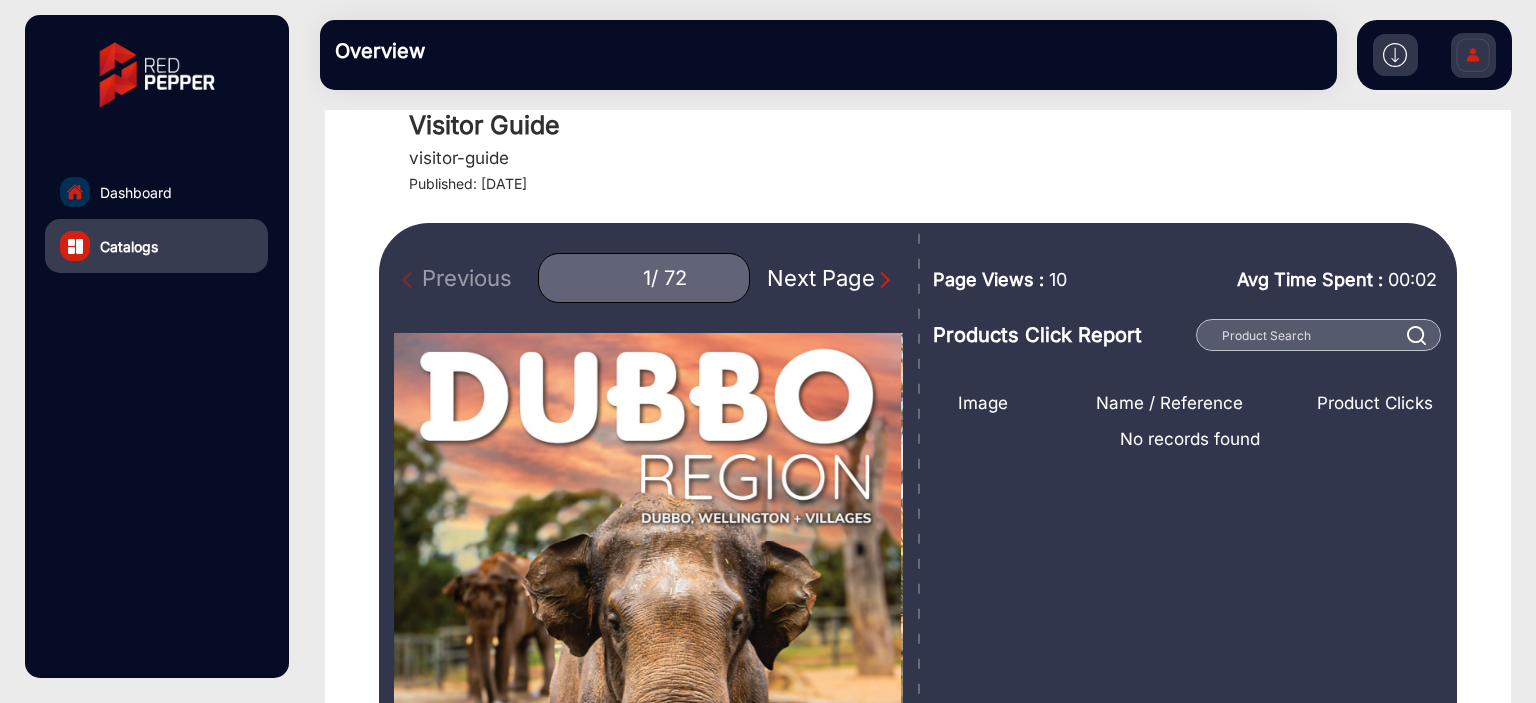 click on "Next Page" at bounding box center (831, 278) 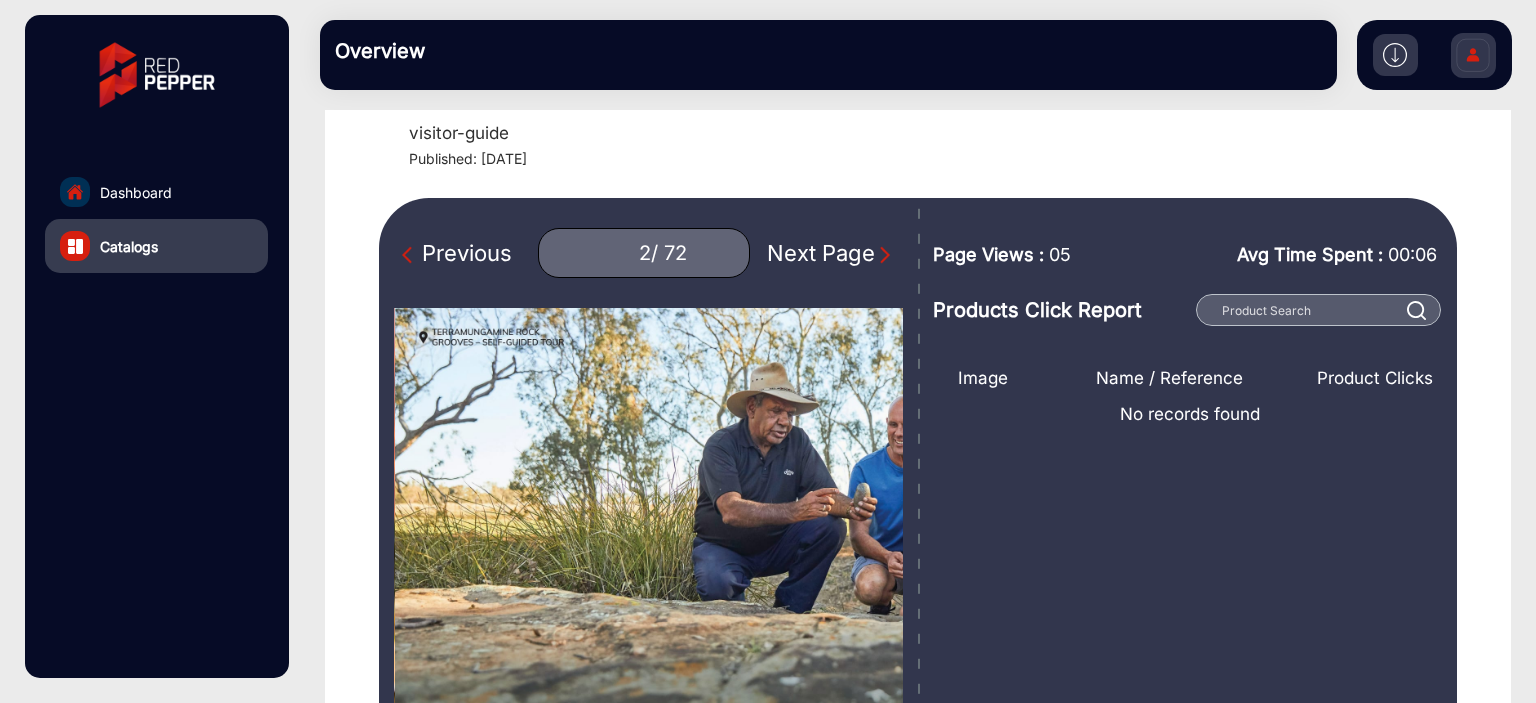 scroll, scrollTop: 63, scrollLeft: 0, axis: vertical 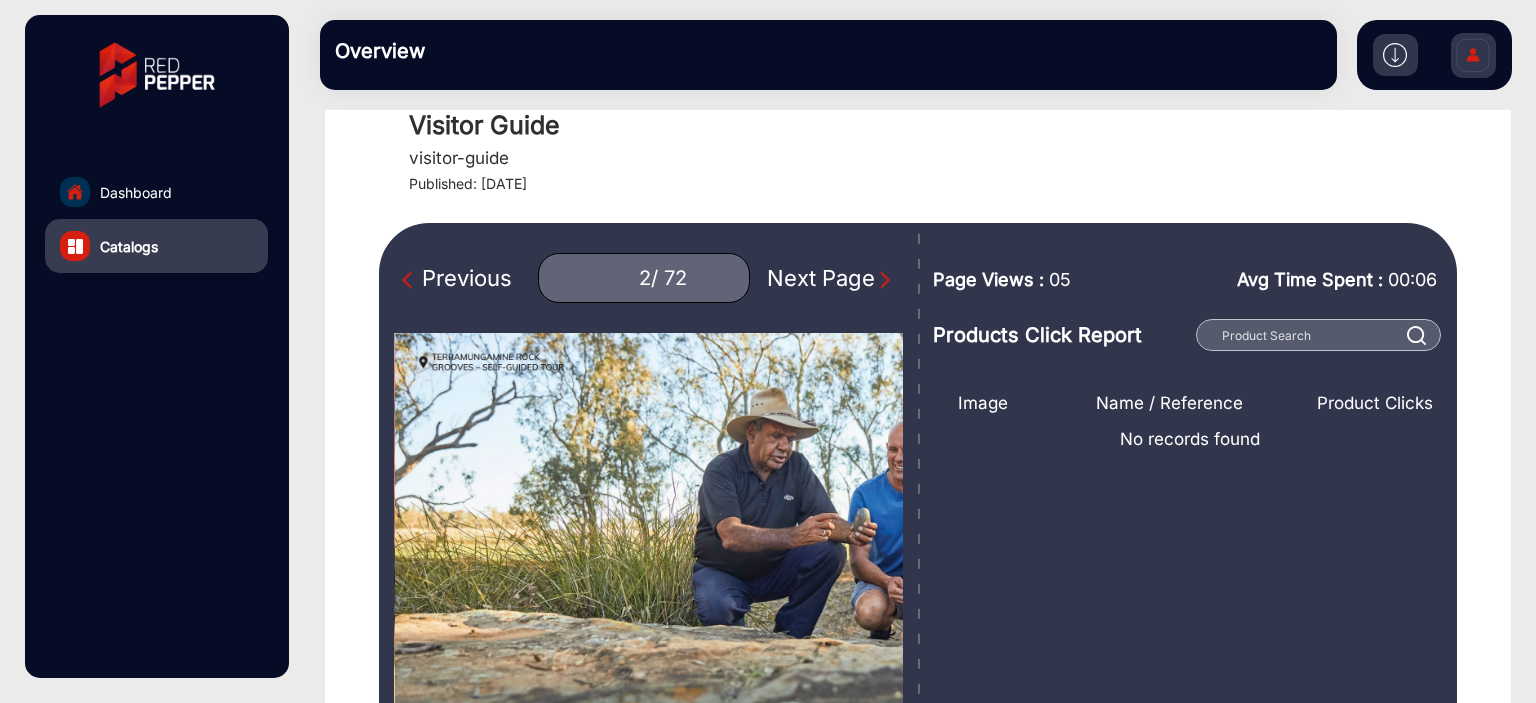 click on "Next Page" at bounding box center [831, 278] 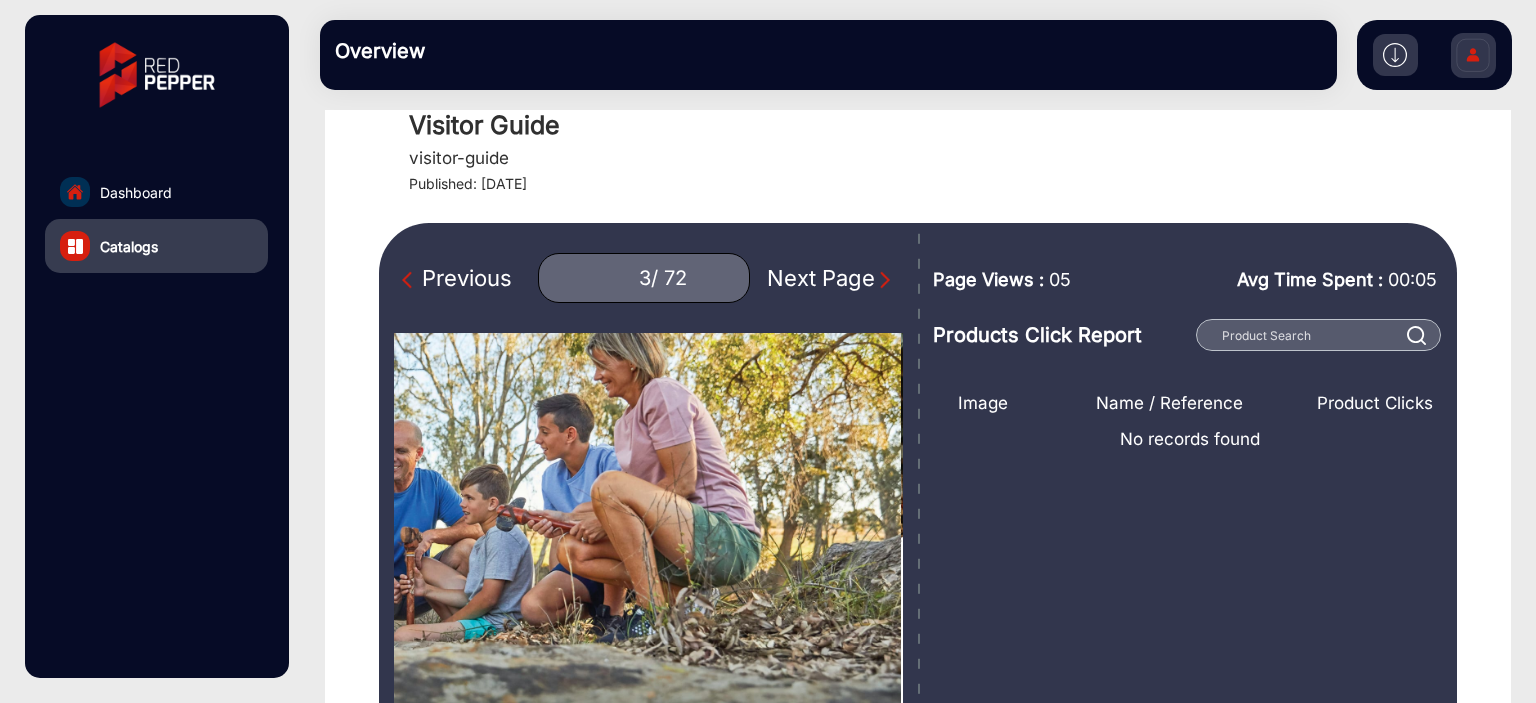 click on "Next Page" at bounding box center [831, 278] 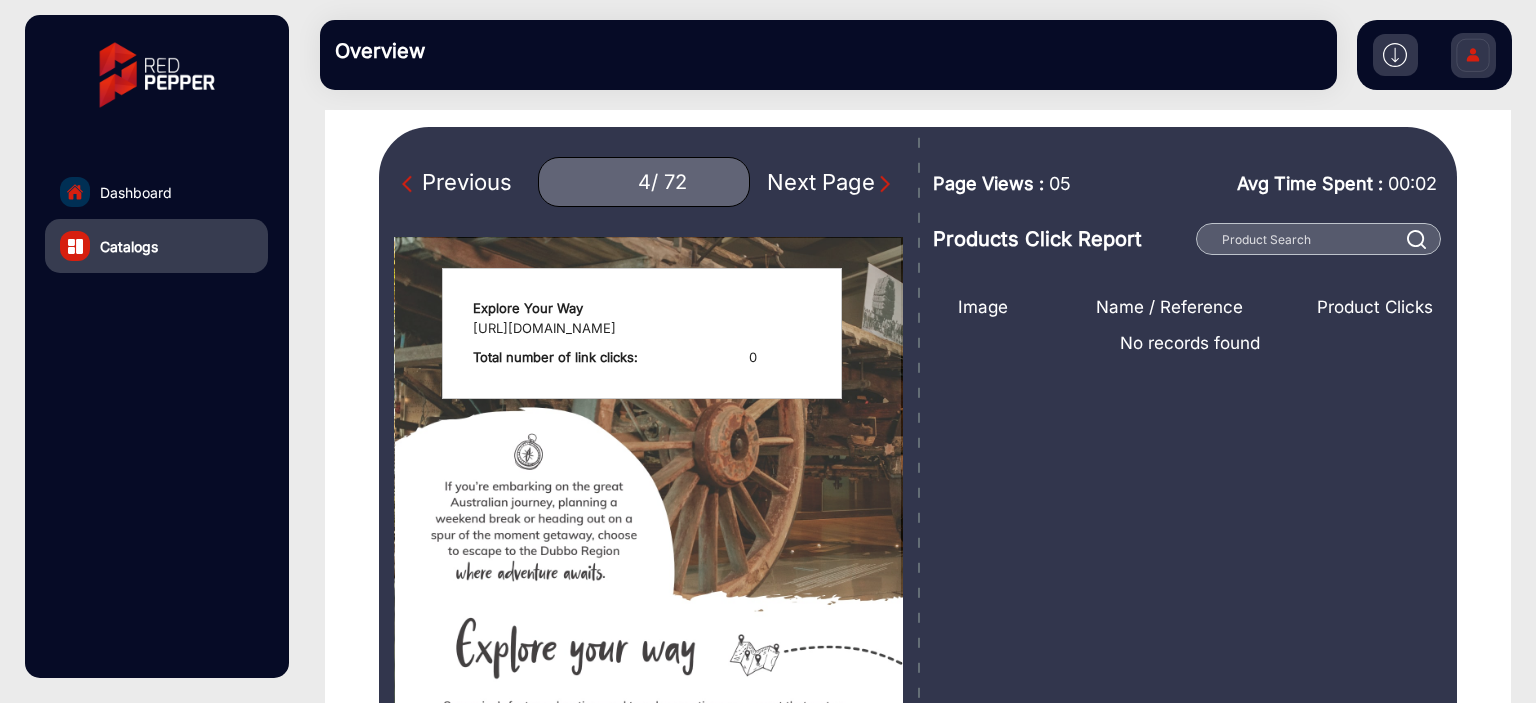 scroll, scrollTop: 196, scrollLeft: 0, axis: vertical 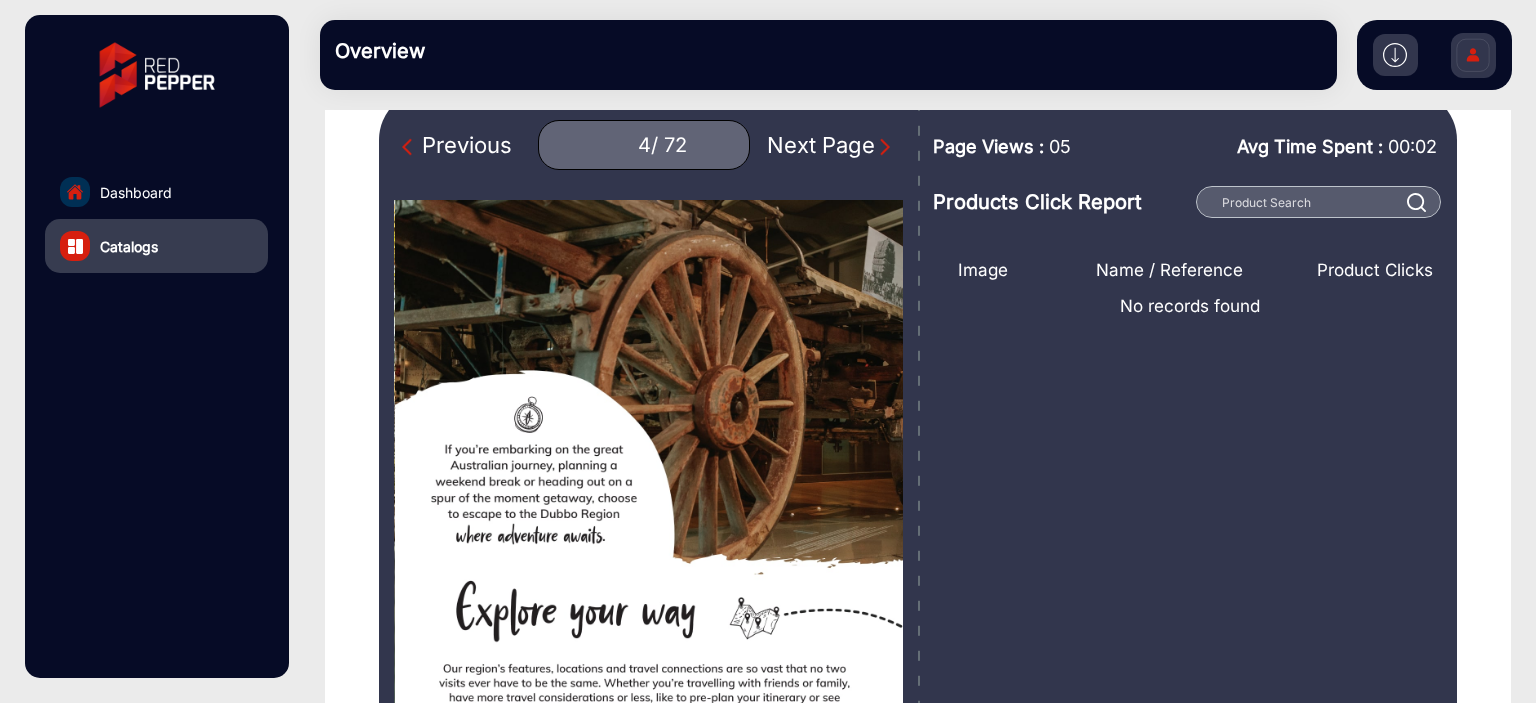 click on "Next Page" at bounding box center [831, 145] 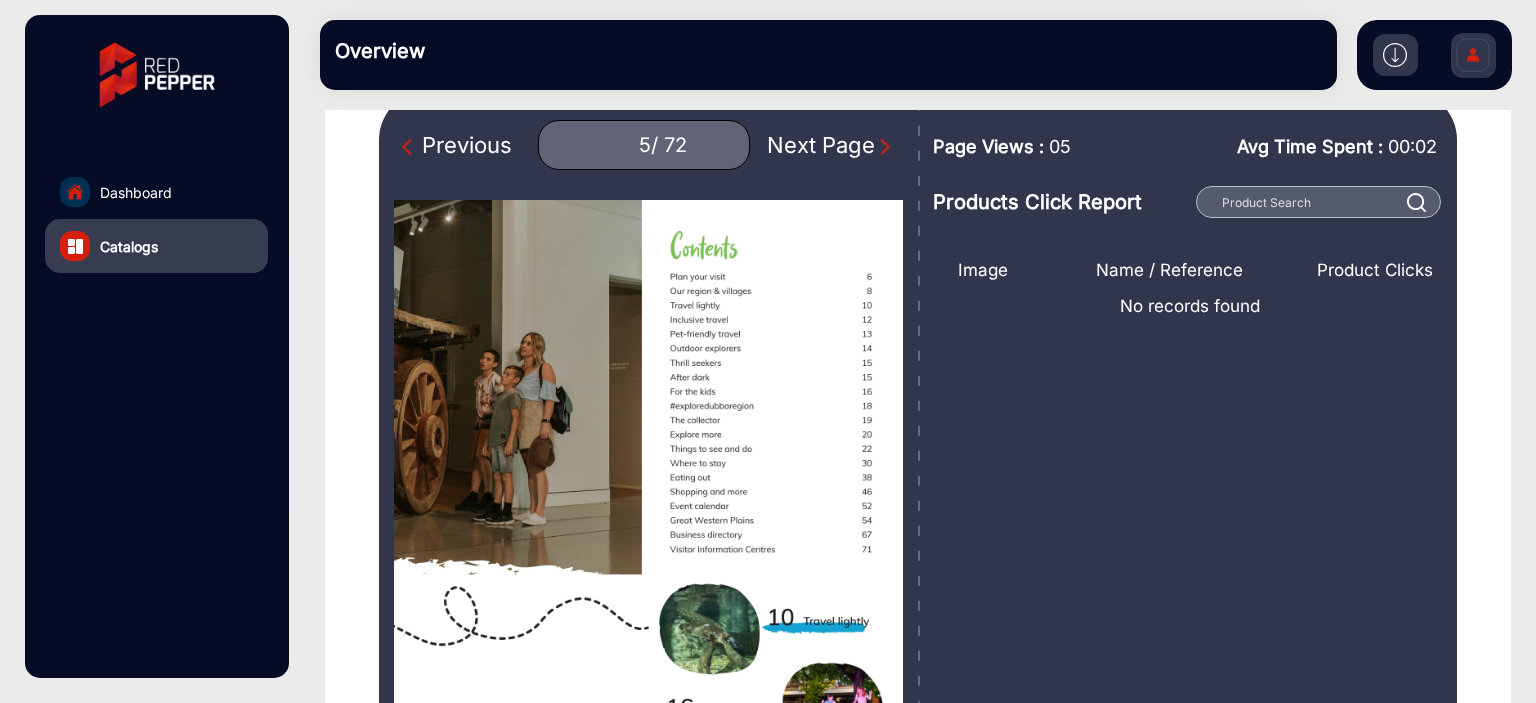 click on "Next Page" at bounding box center [831, 145] 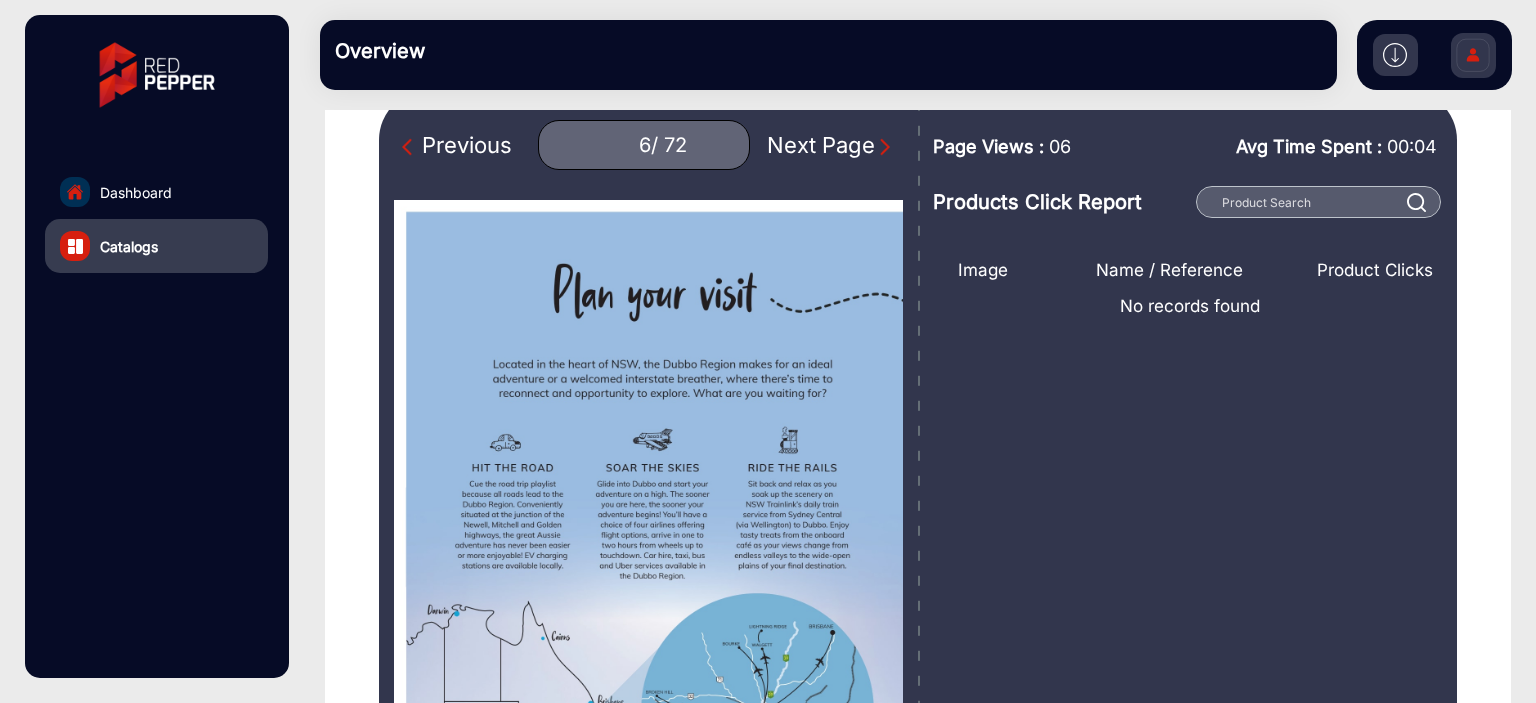 click on "Next Page" at bounding box center [831, 145] 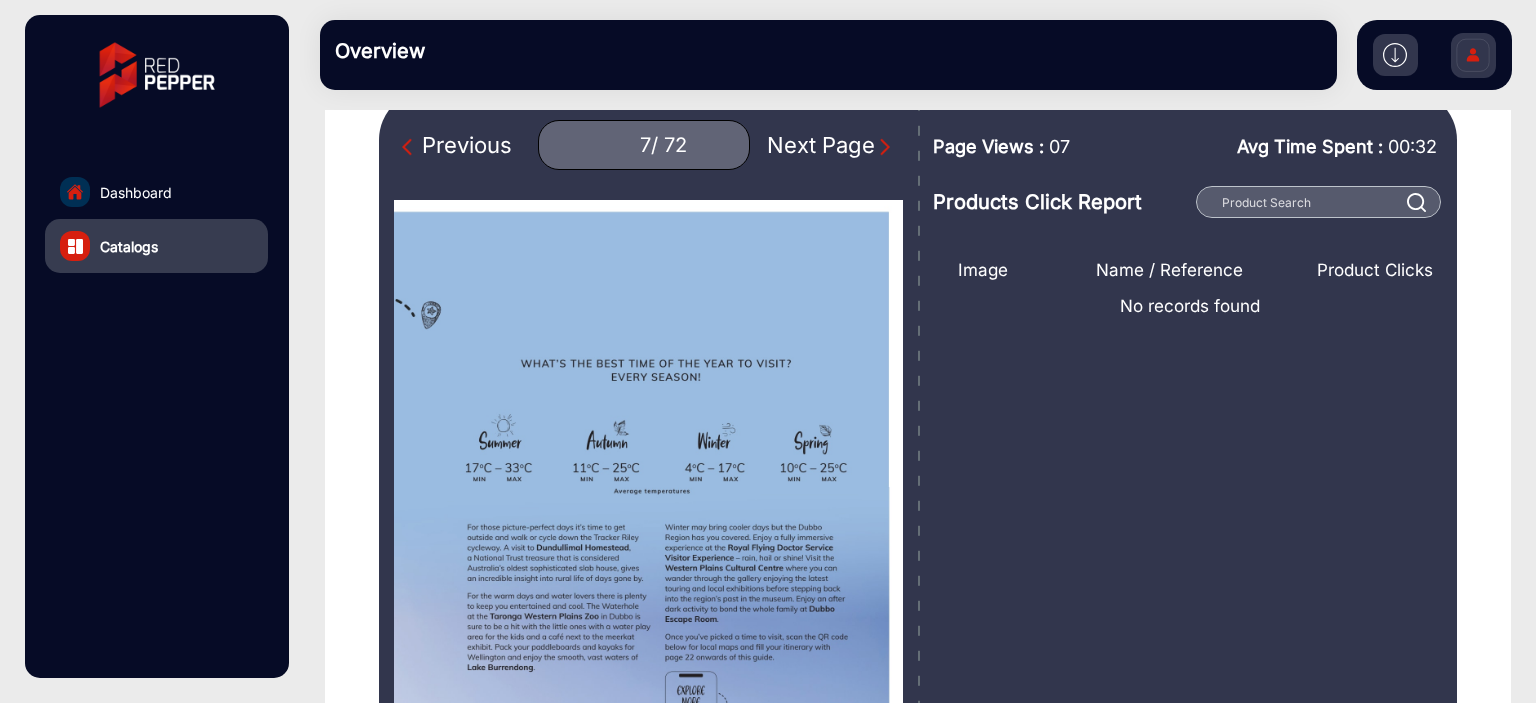 click on "Previous  7  / 72    Next Page" at bounding box center (648, 145) 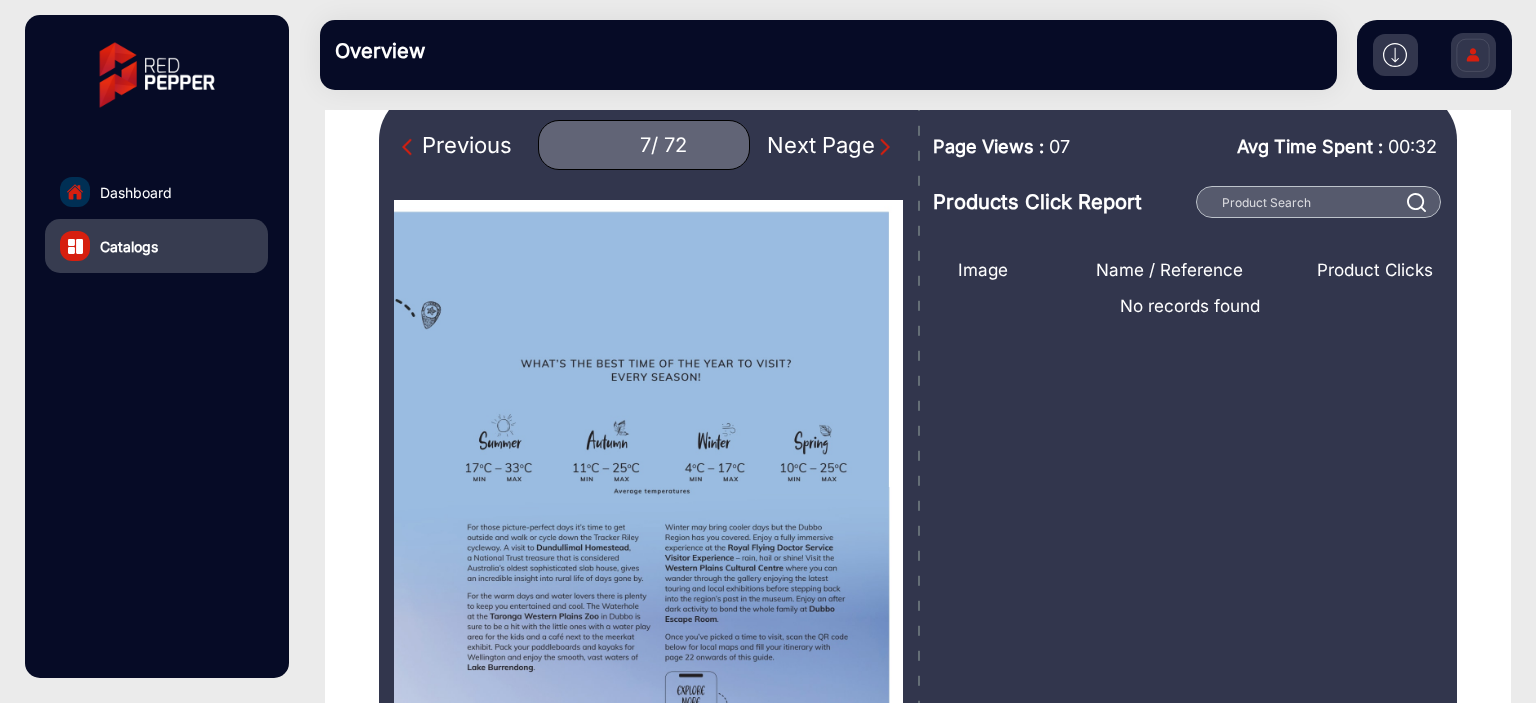 click on "Previous  7  / 72    Next Page" at bounding box center (648, 145) 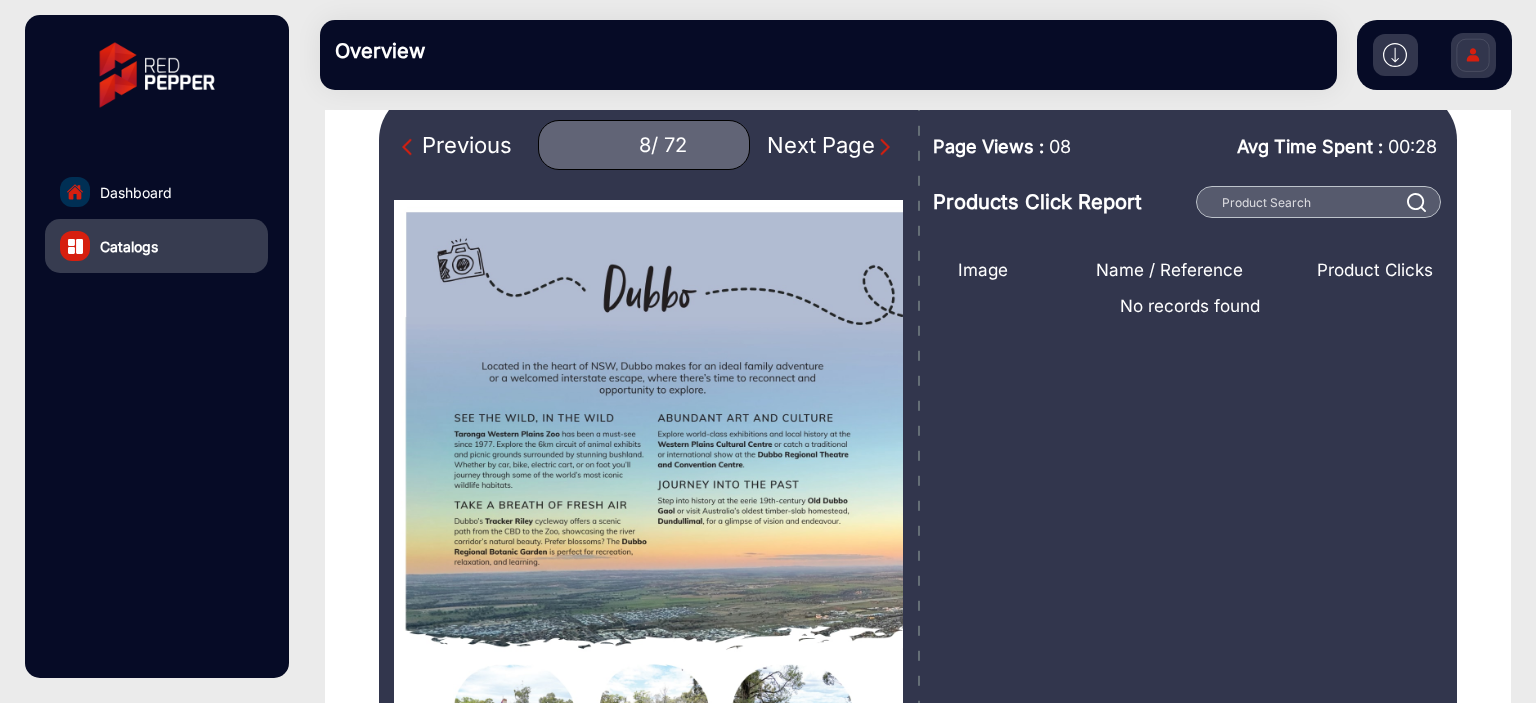 click on "Next Page" at bounding box center [831, 145] 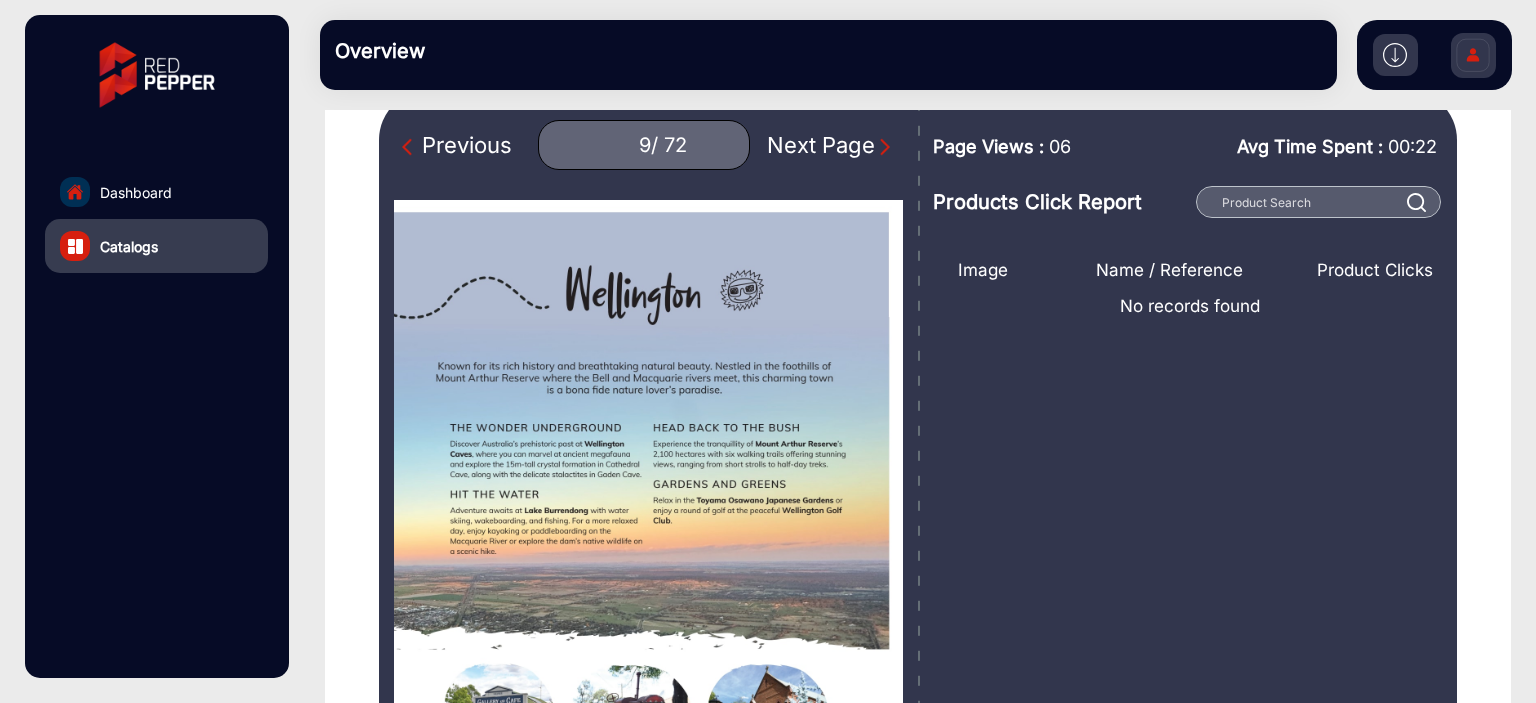 click on "Next Page" at bounding box center (831, 145) 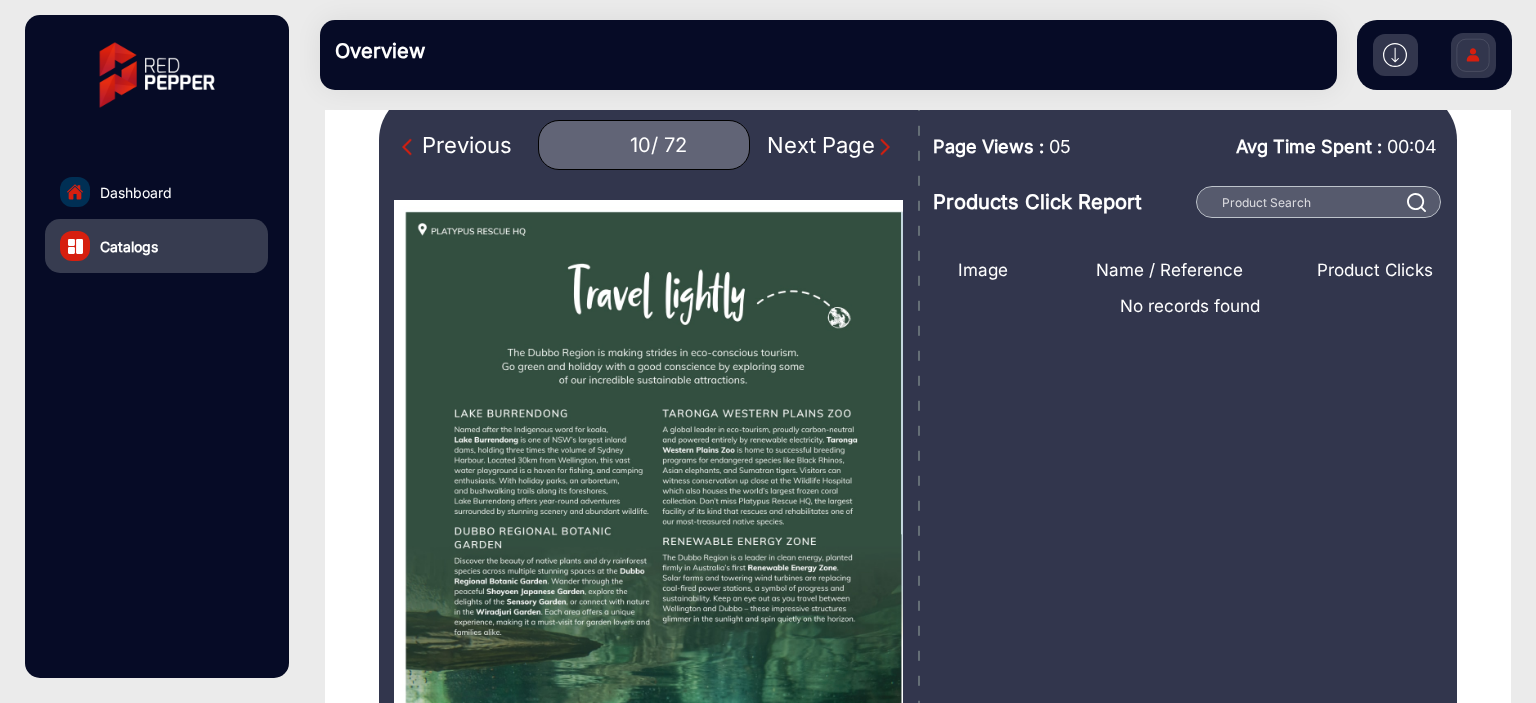 click on "Next Page" at bounding box center (831, 145) 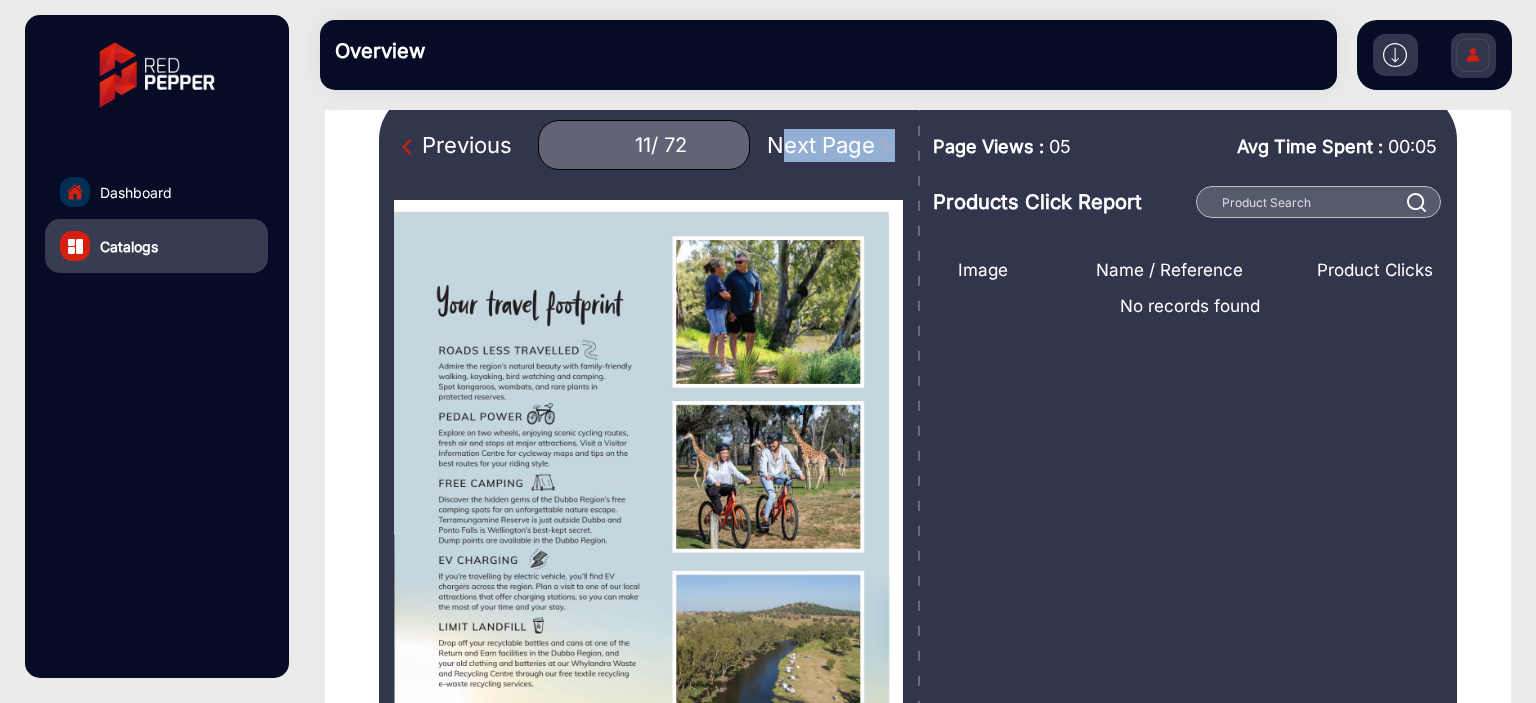 click on "Next Page" at bounding box center [831, 145] 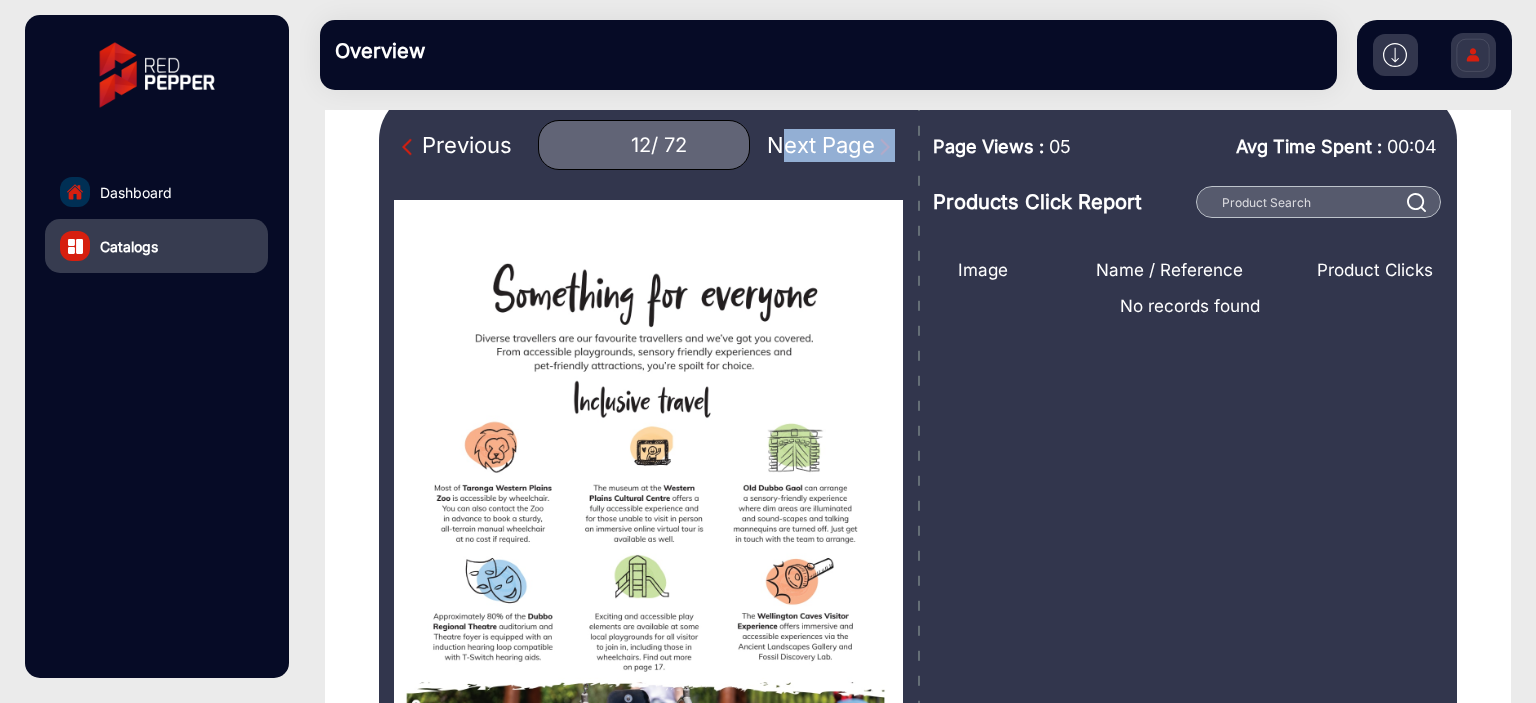 click on "Next Page" at bounding box center (831, 145) 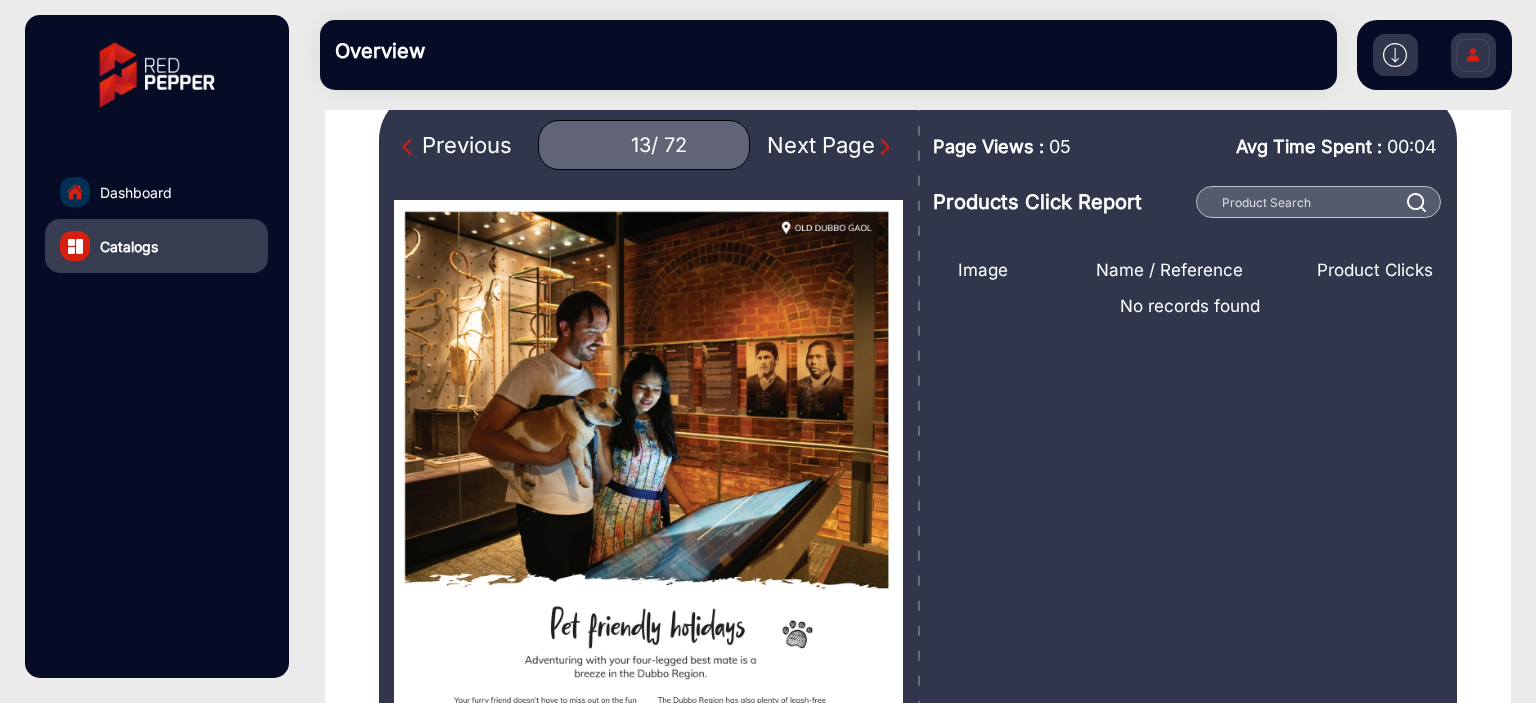 click on "Previous" at bounding box center [457, 145] 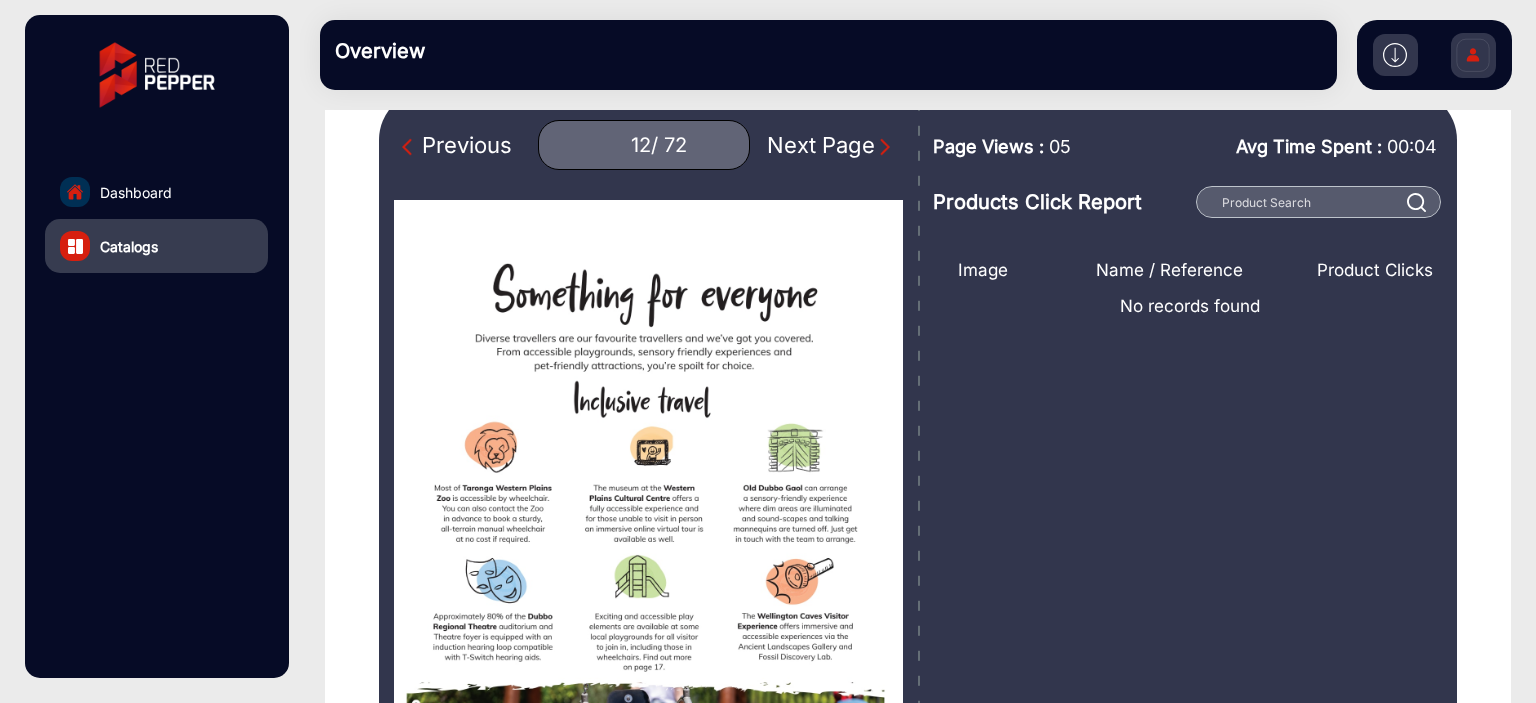 click on "Previous" at bounding box center (457, 145) 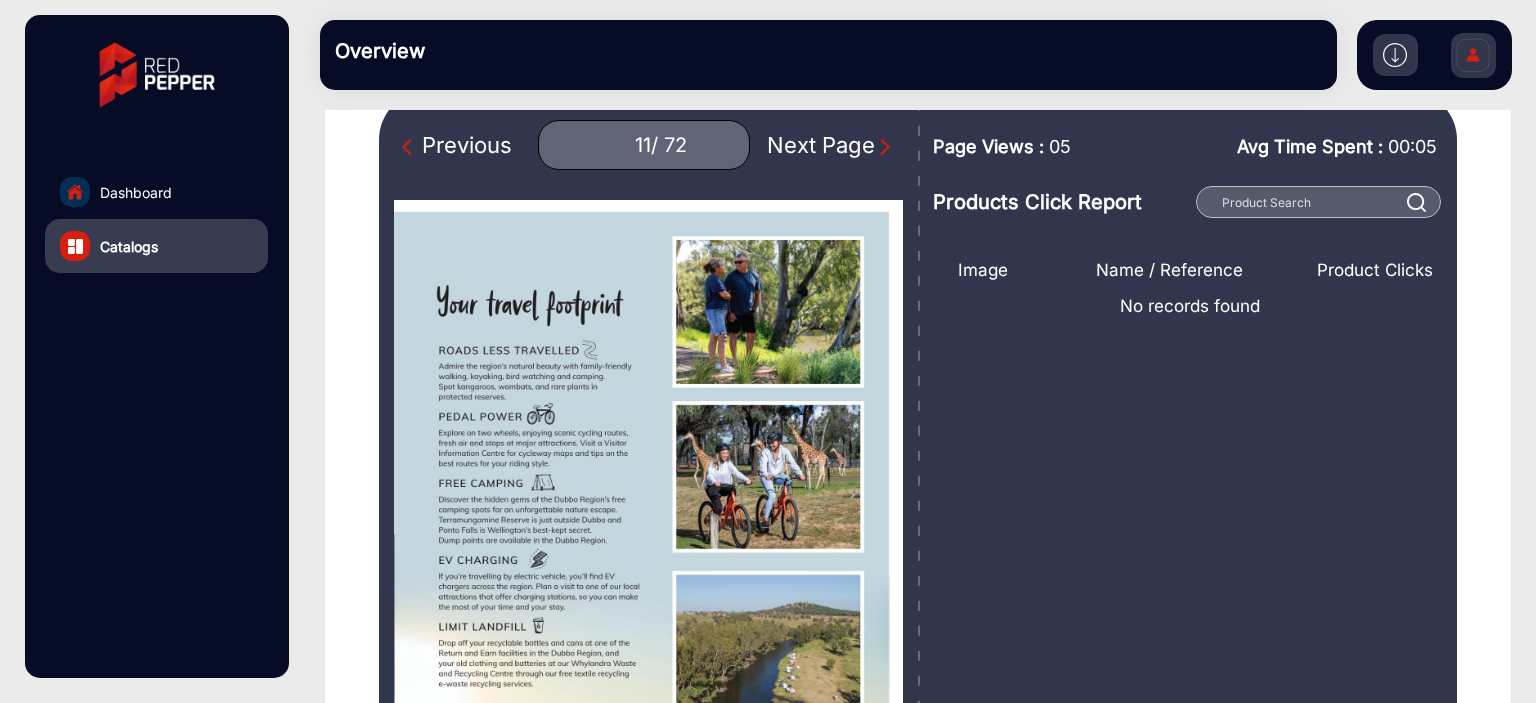 click on "Next Page" at bounding box center (831, 145) 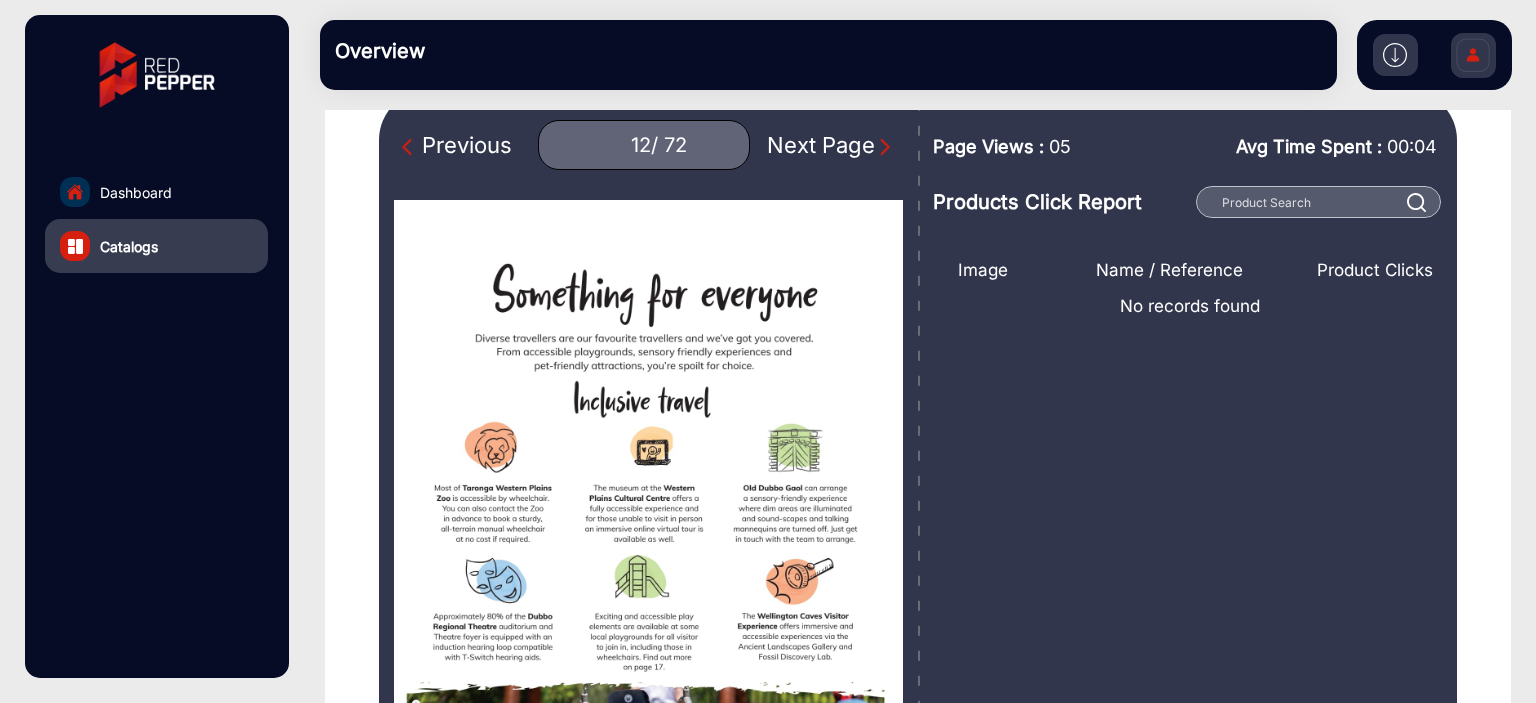 click on "Next Page" at bounding box center [831, 145] 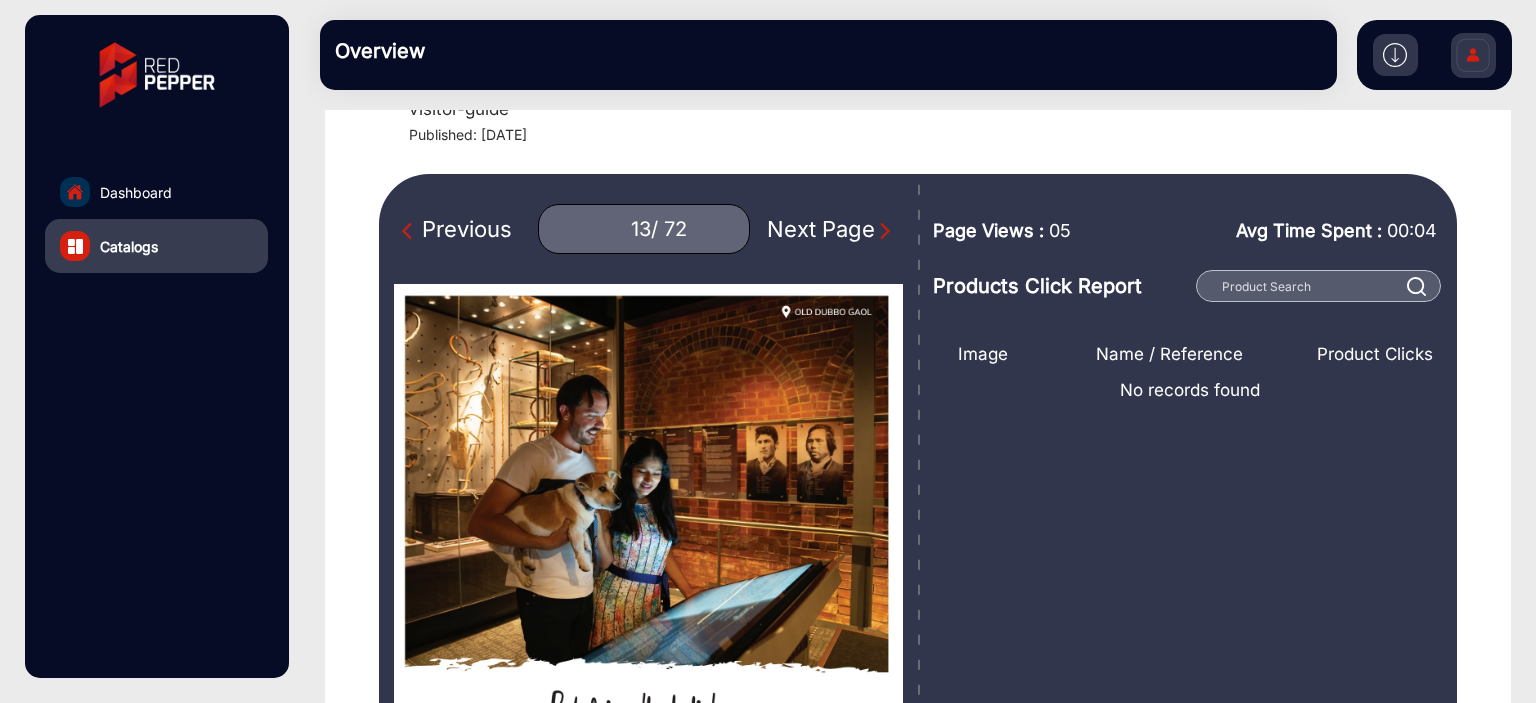 scroll, scrollTop: 63, scrollLeft: 0, axis: vertical 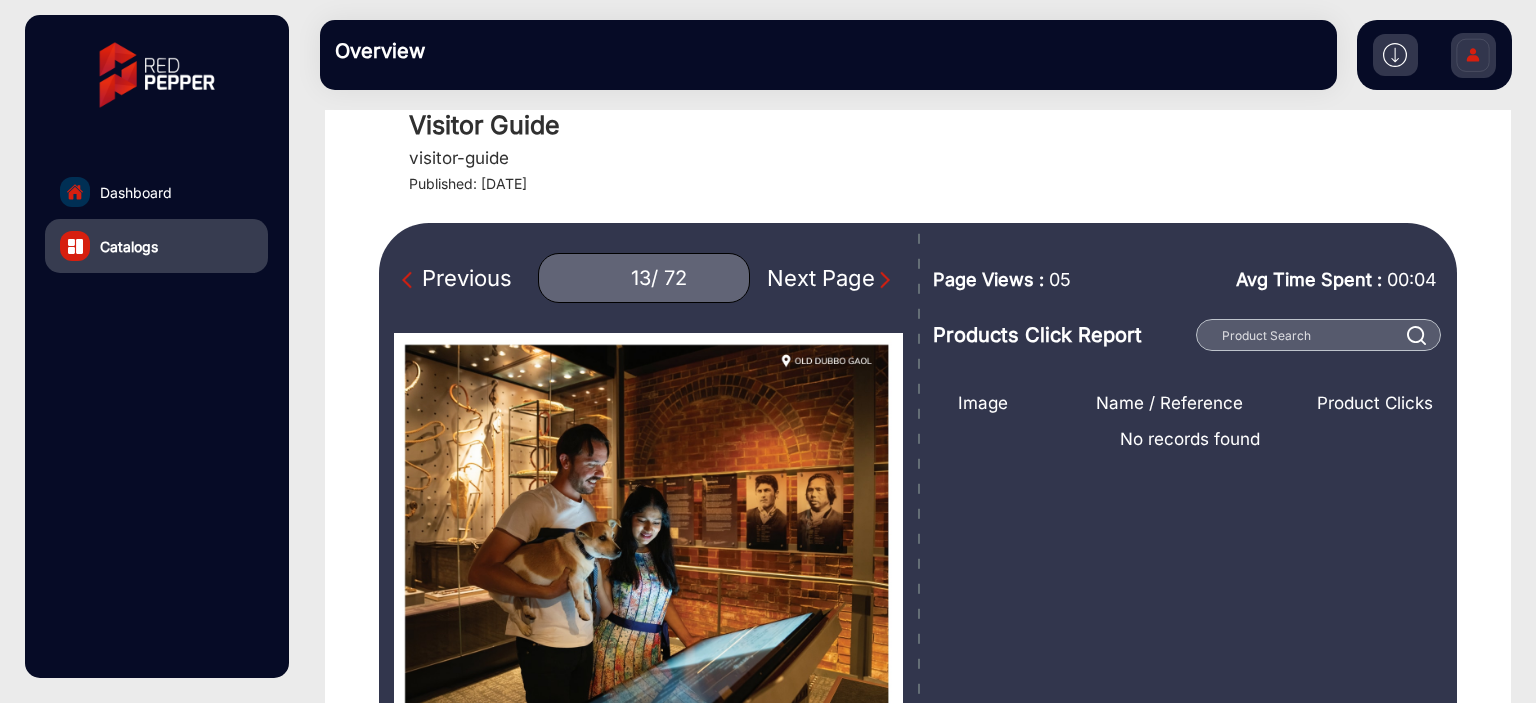 click on "Next Page" at bounding box center [831, 278] 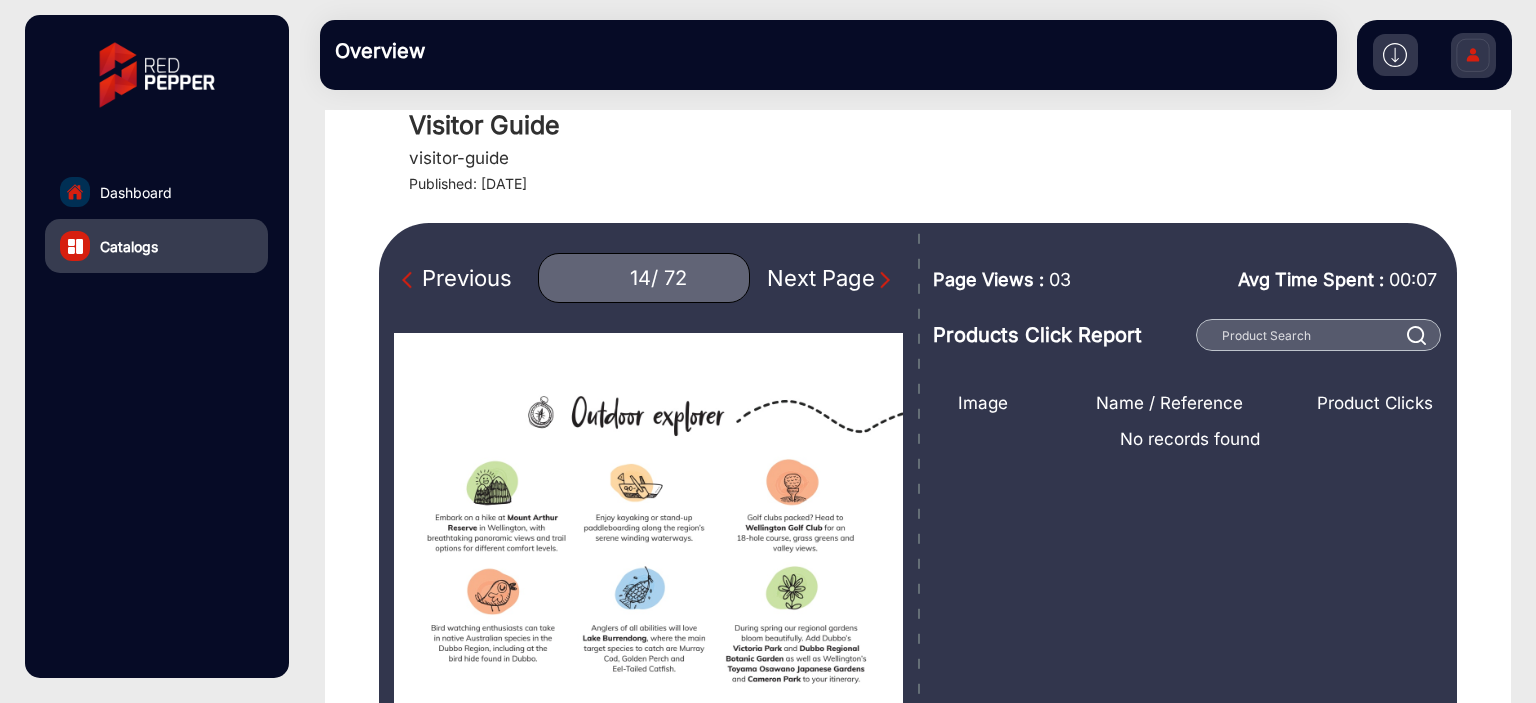 click on "Next Page" at bounding box center [831, 278] 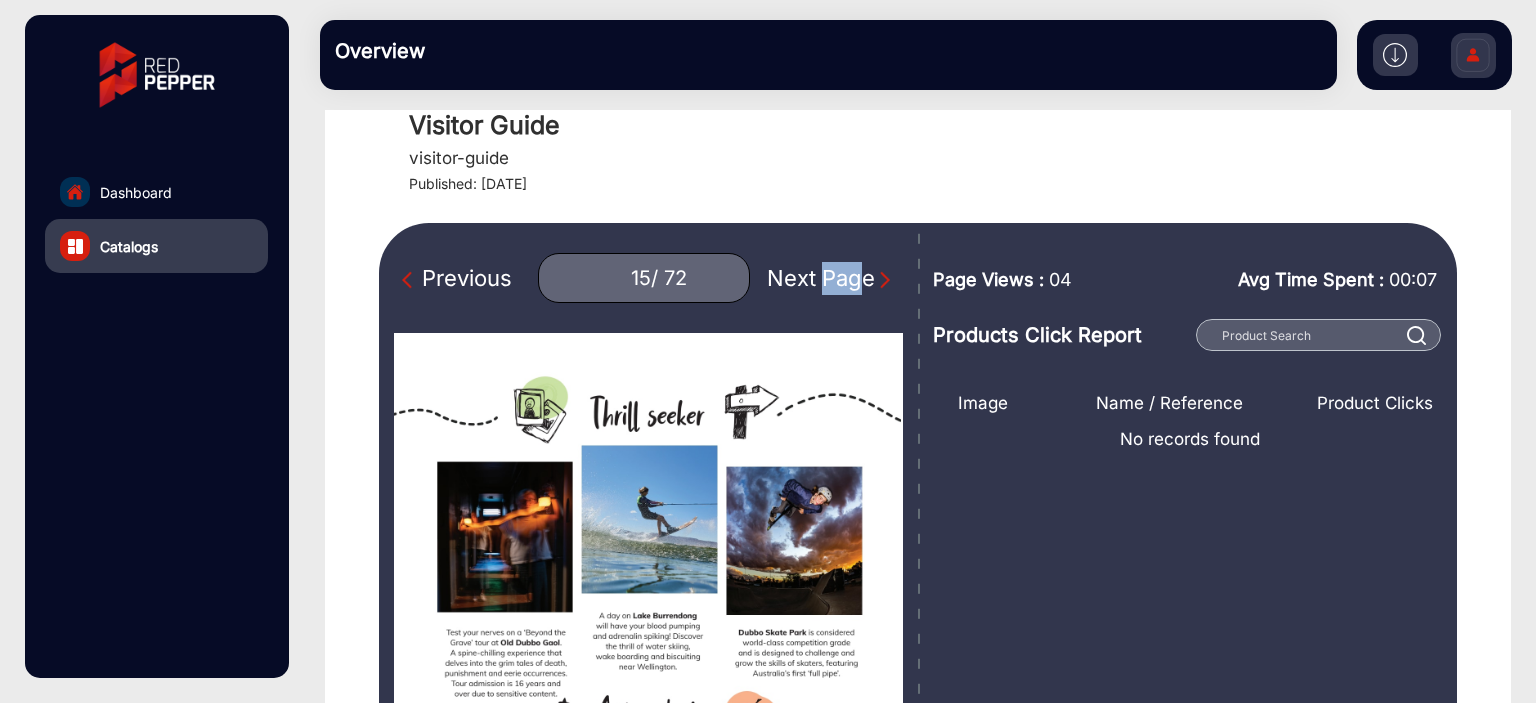 drag, startPoint x: 798, startPoint y: 289, endPoint x: 830, endPoint y: 291, distance: 32.06244 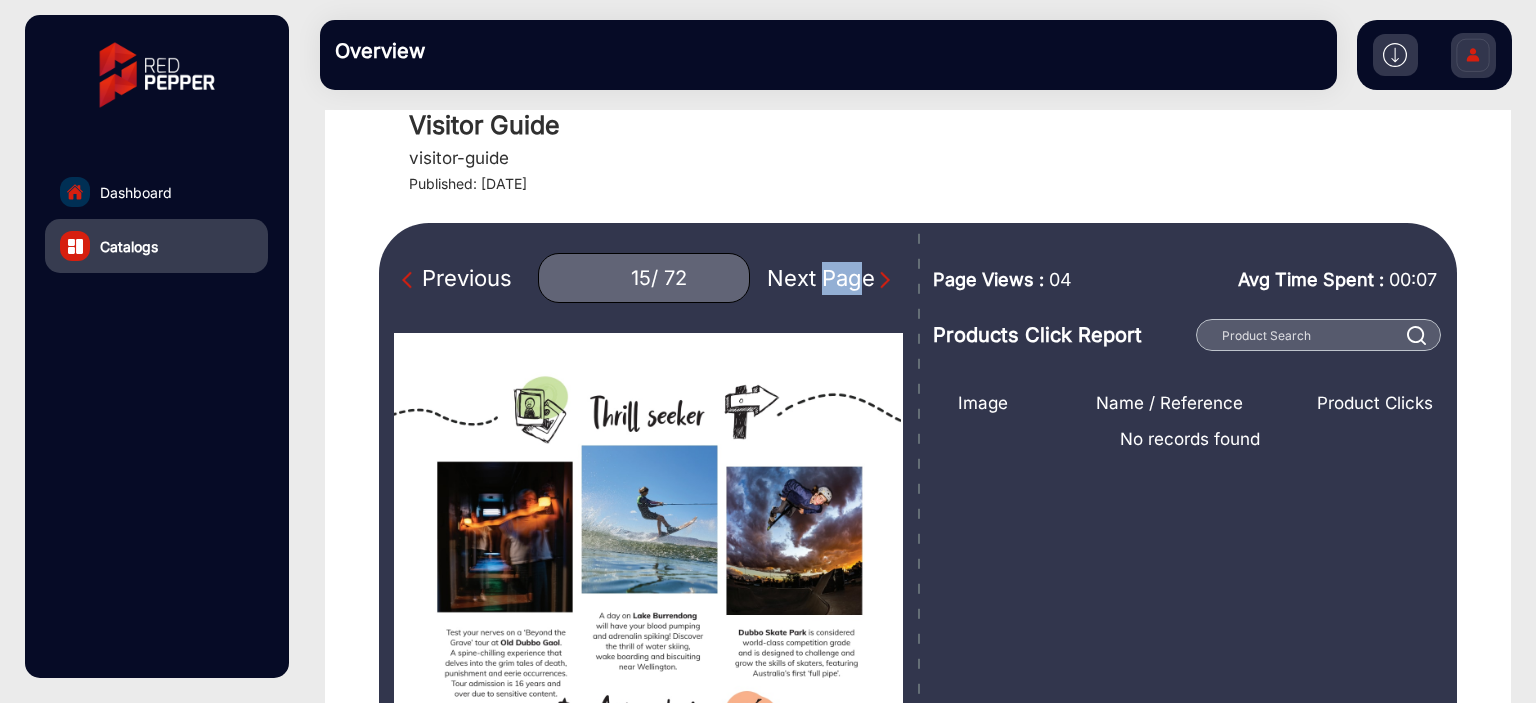 click on "Next Page" at bounding box center [831, 278] 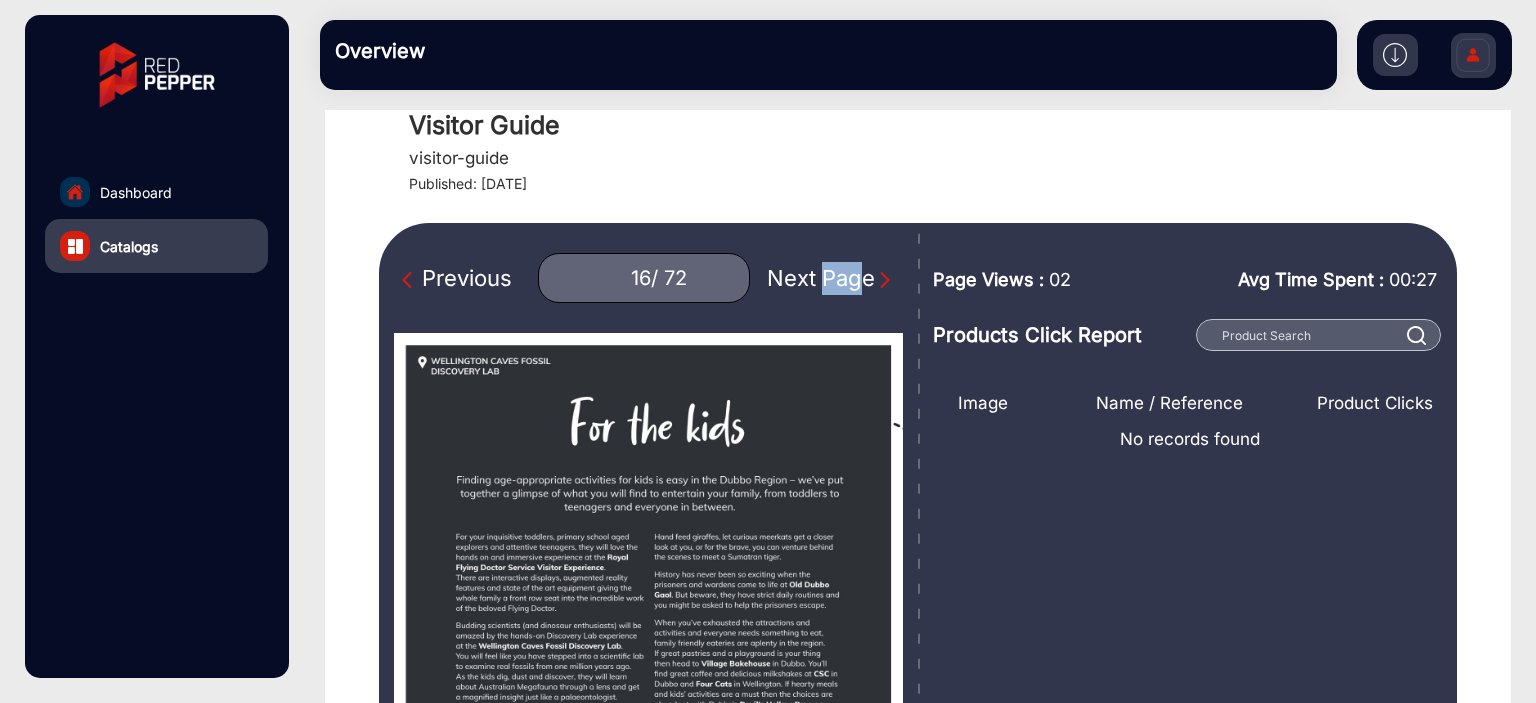 click on "Next Page" at bounding box center [831, 278] 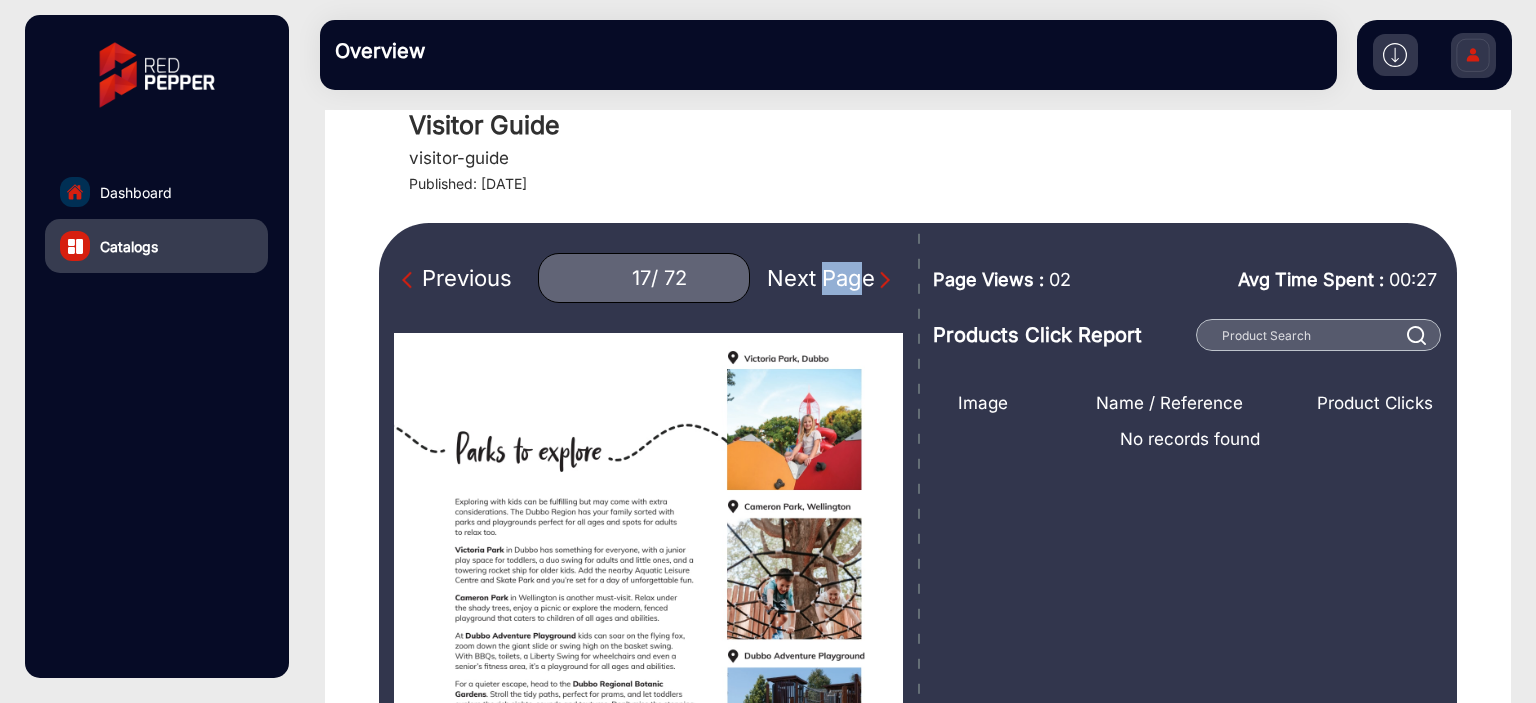 click on "Previous  17  / 72    Next Page" at bounding box center (648, 278) 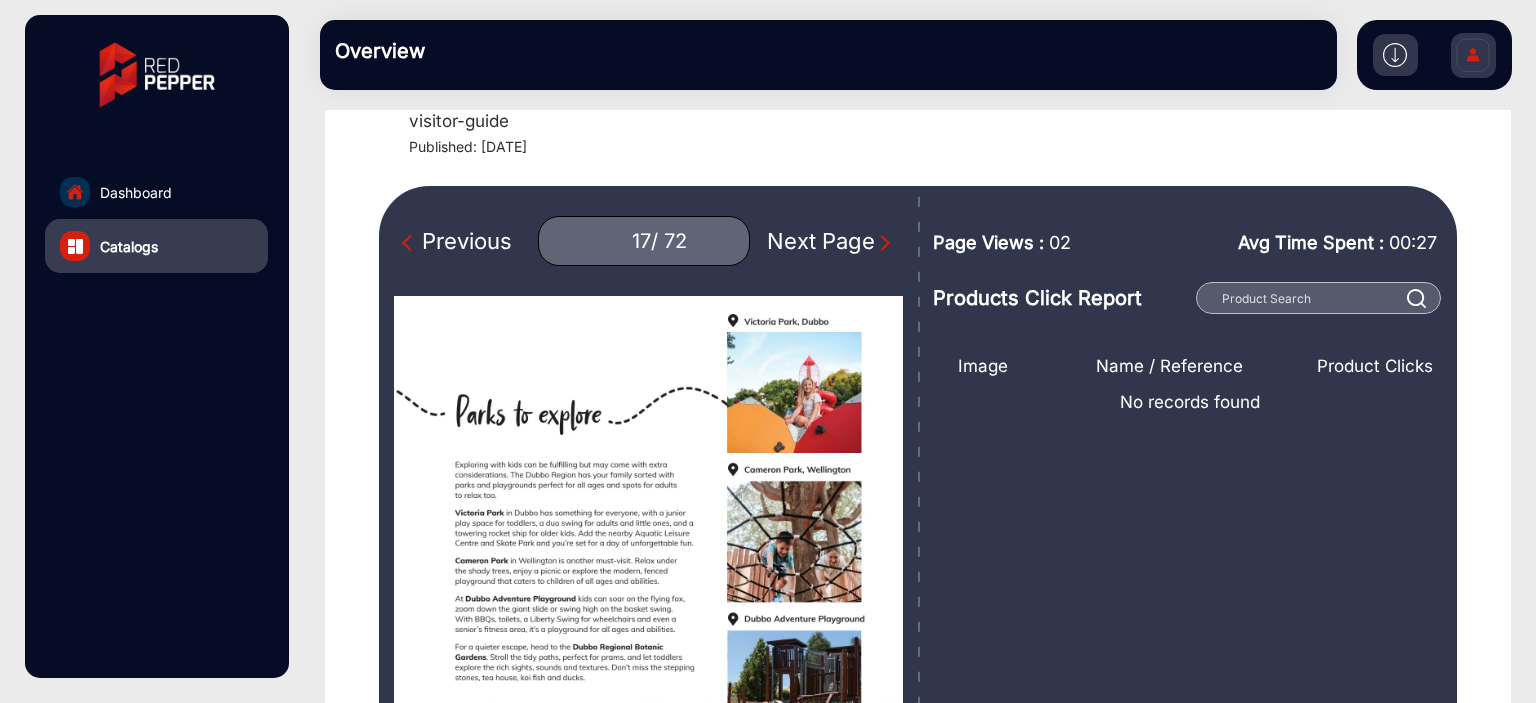 scroll, scrollTop: 63, scrollLeft: 0, axis: vertical 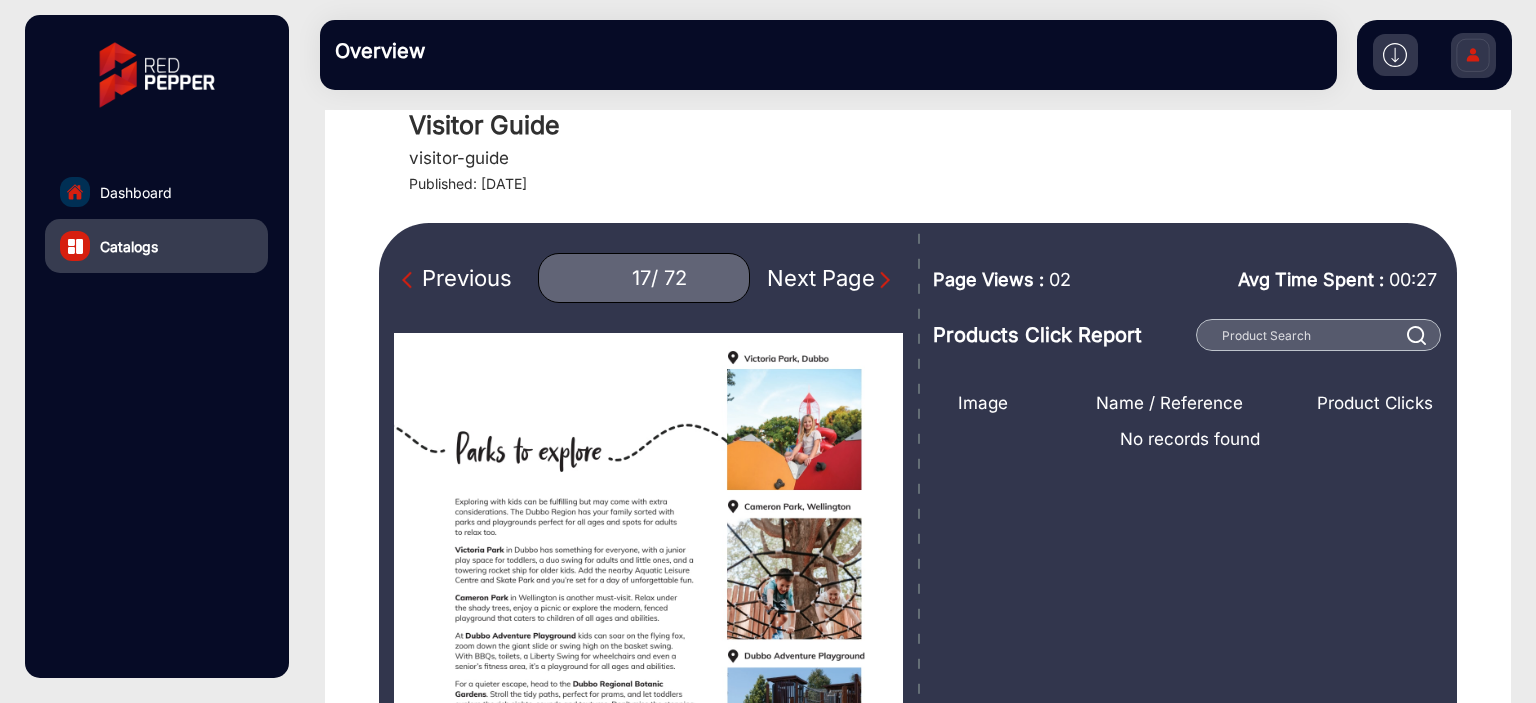 click on "Next Page" at bounding box center [831, 278] 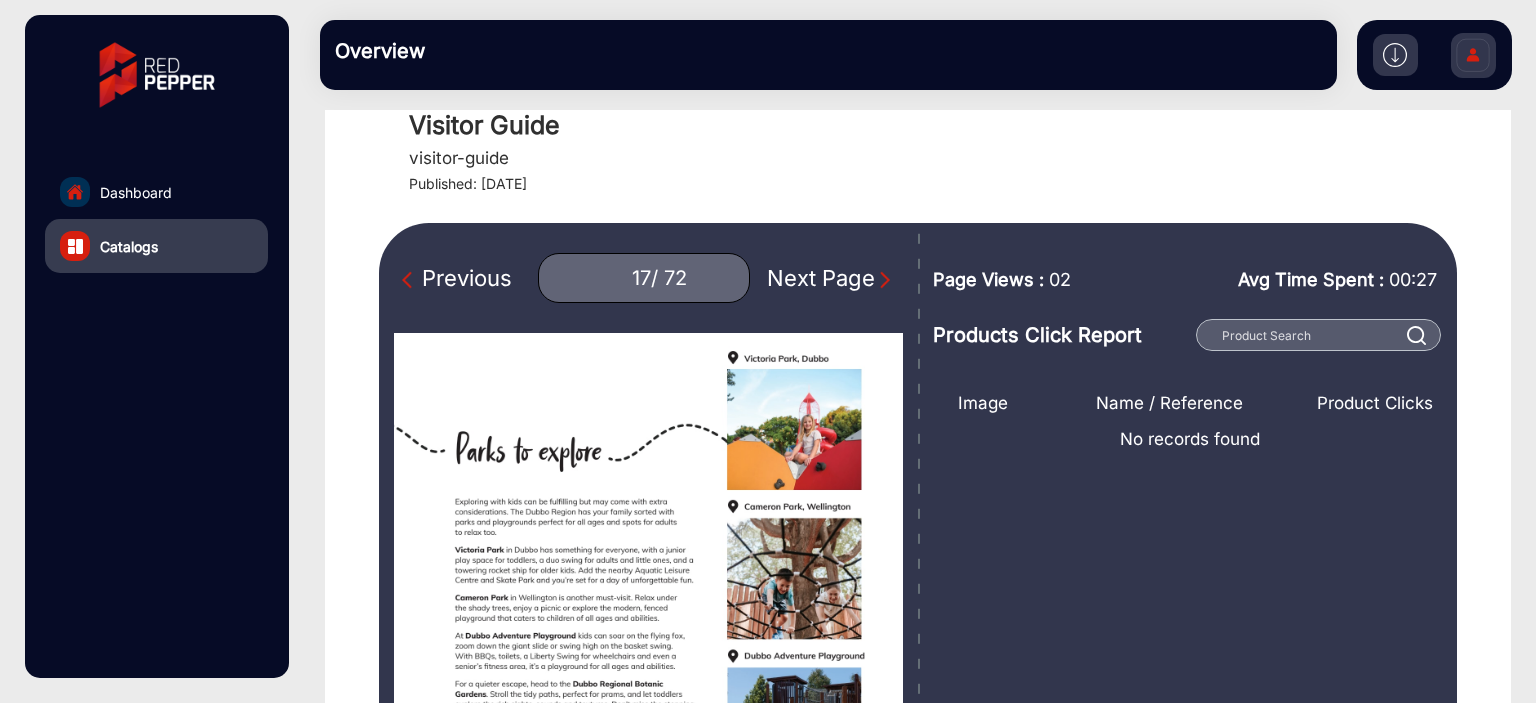 type on "18" 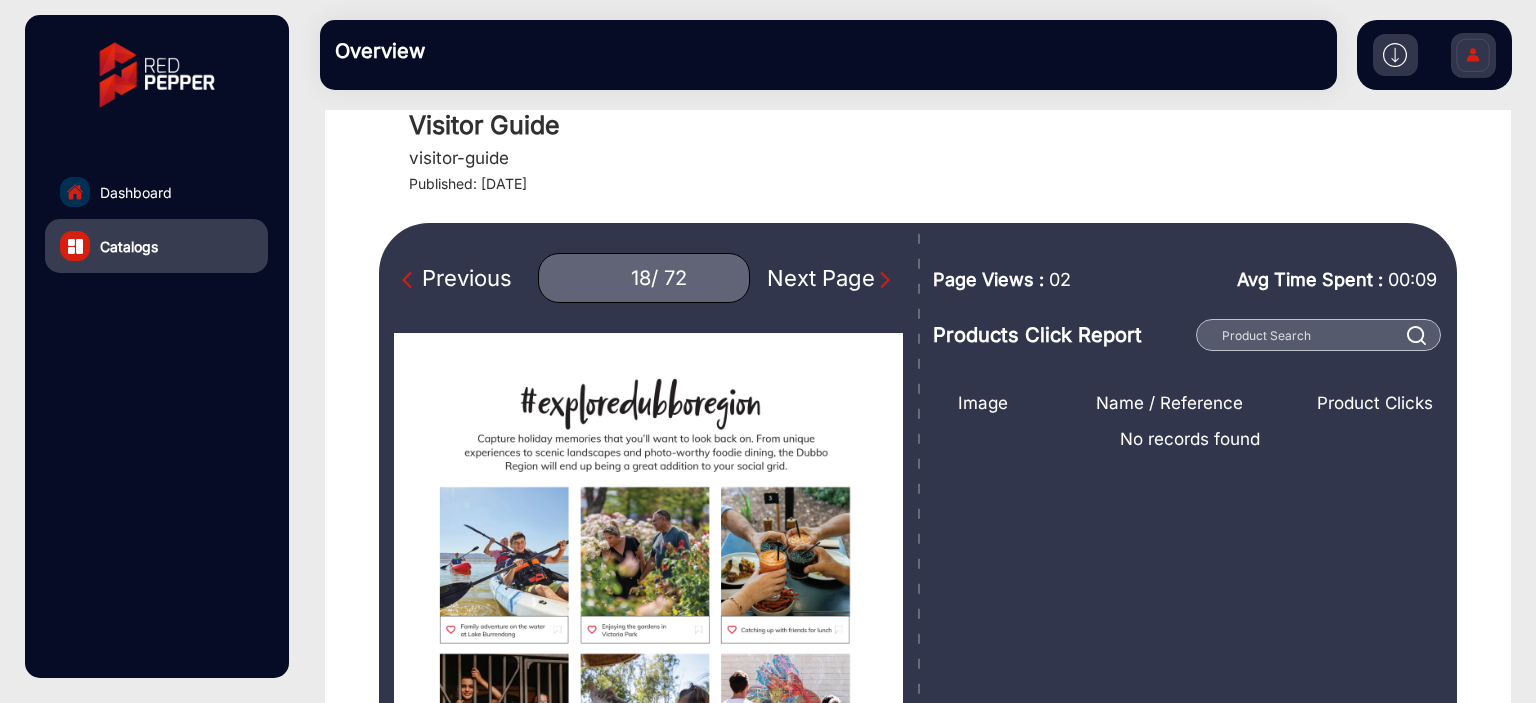 click on "falsefalse Hi,  Benjamin  Change Password Log Out" 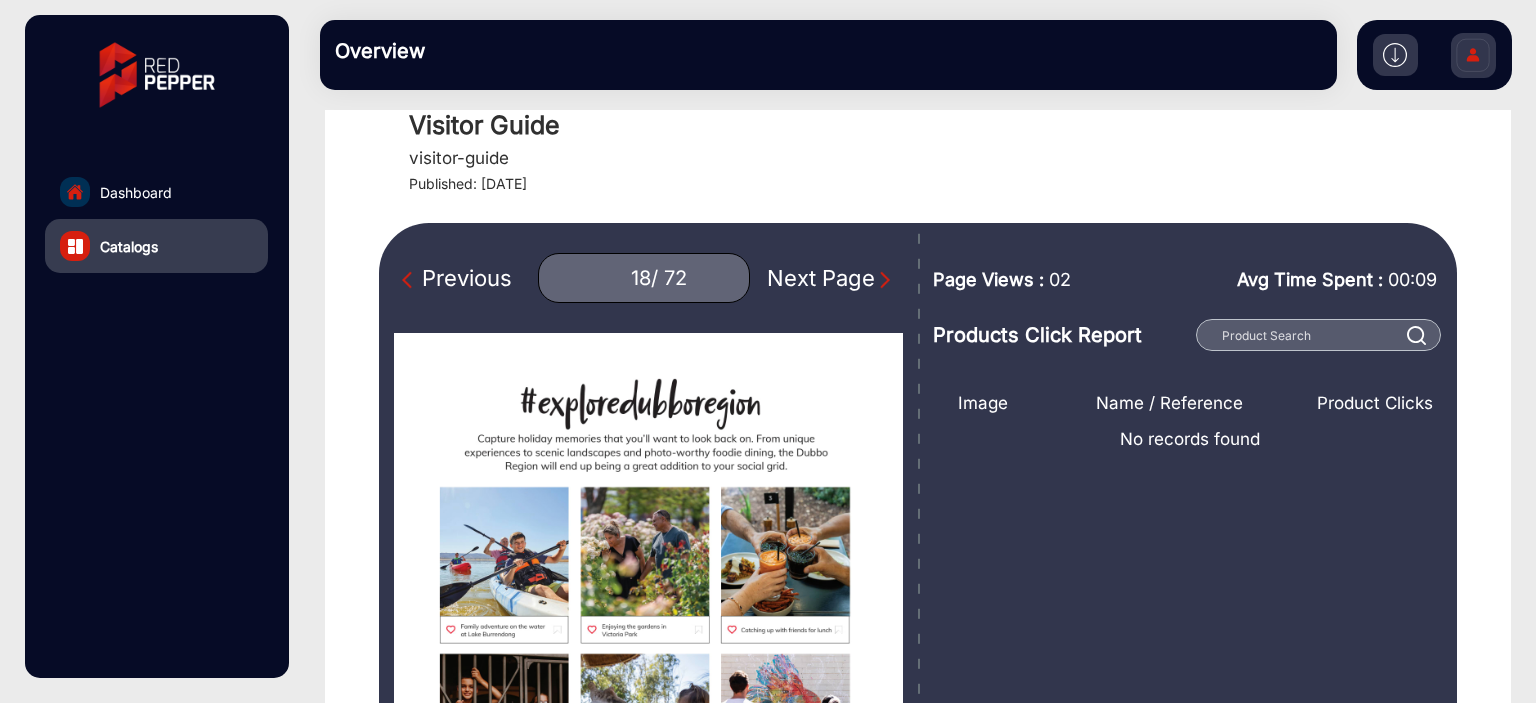 click 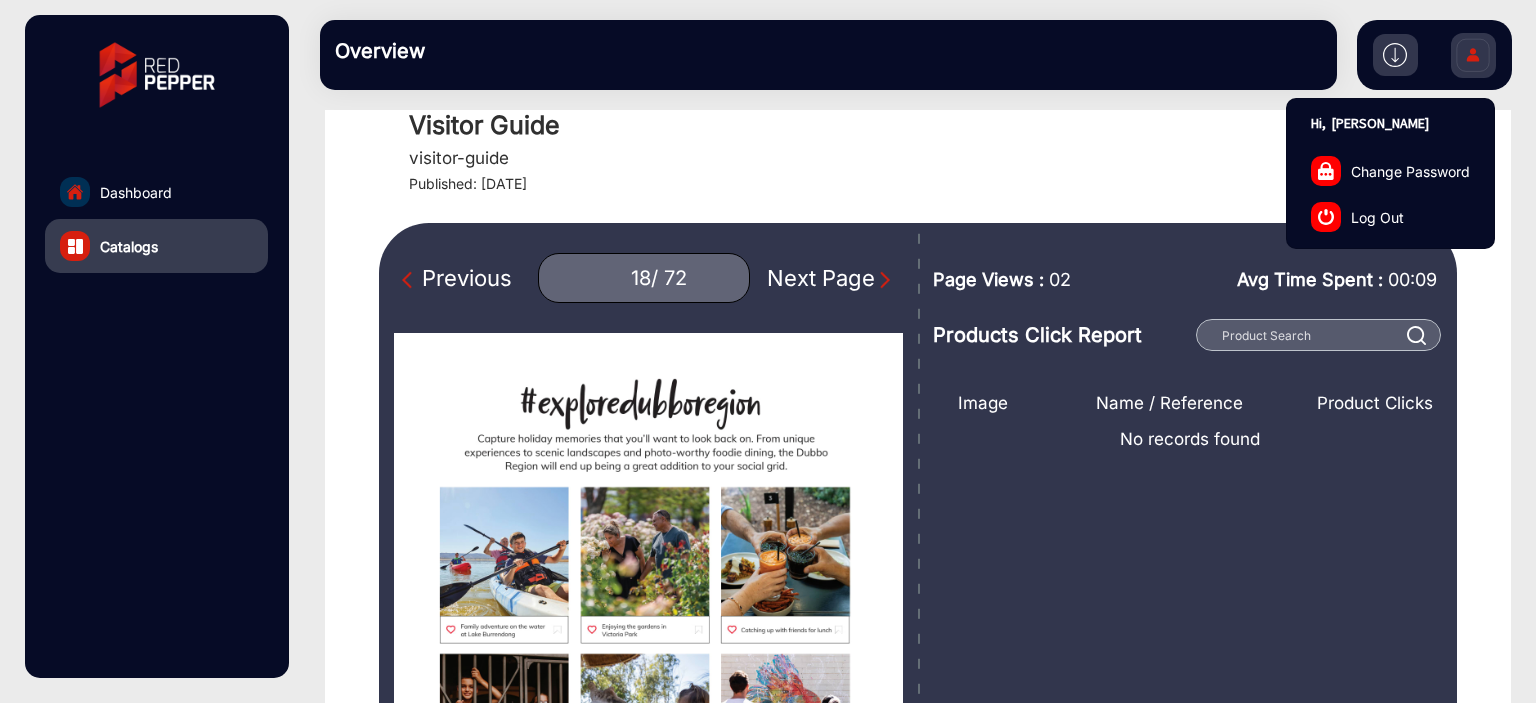 click on "Log Out" 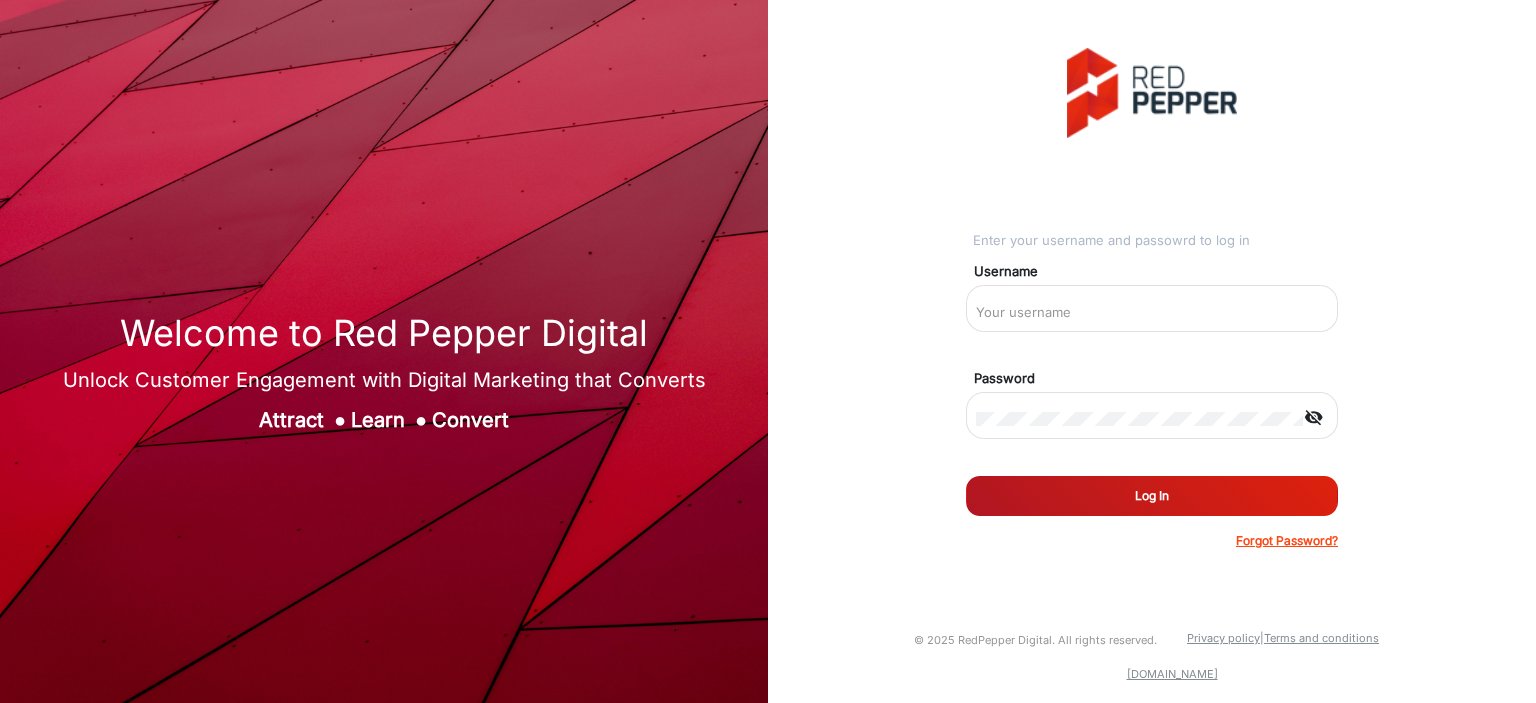 type on "[PERSON_NAME]" 